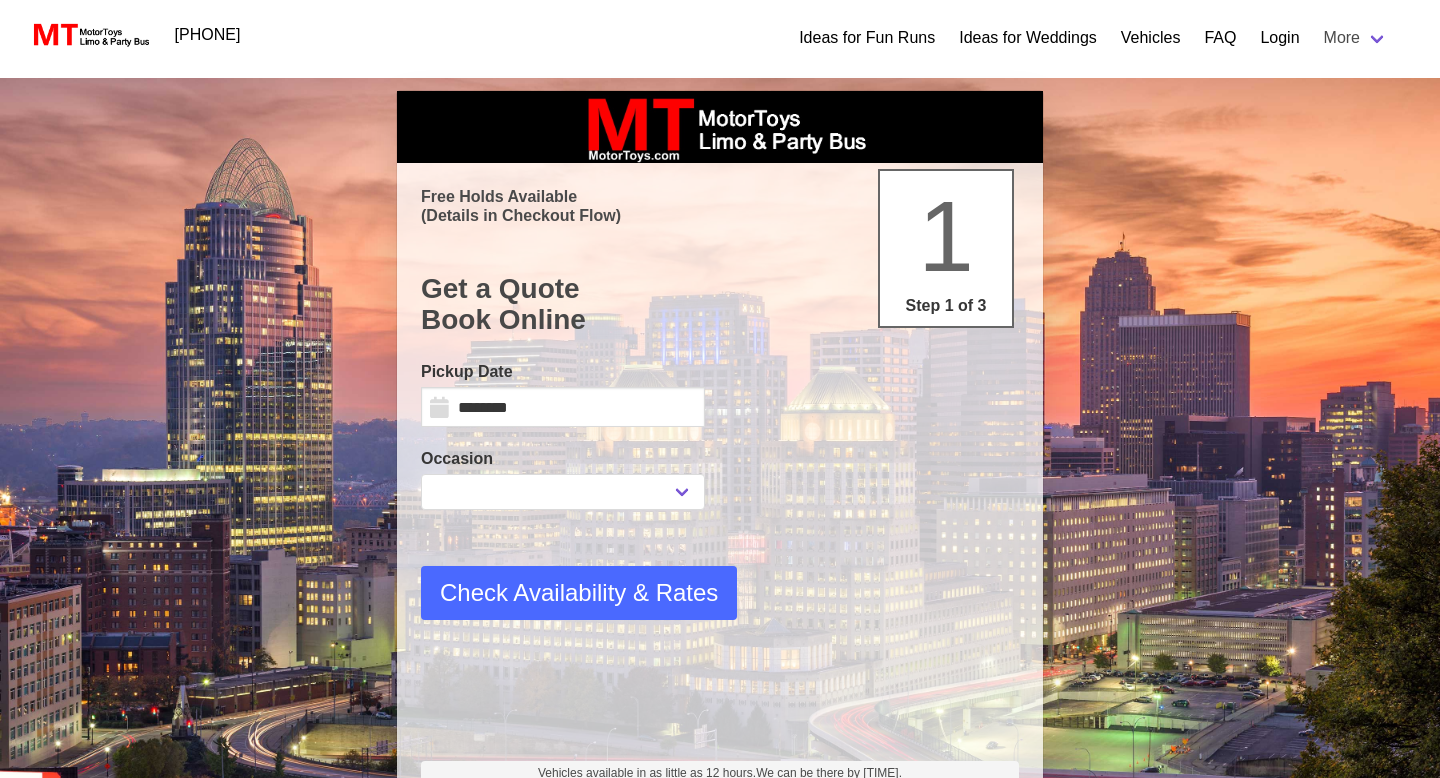 scroll, scrollTop: 0, scrollLeft: 0, axis: both 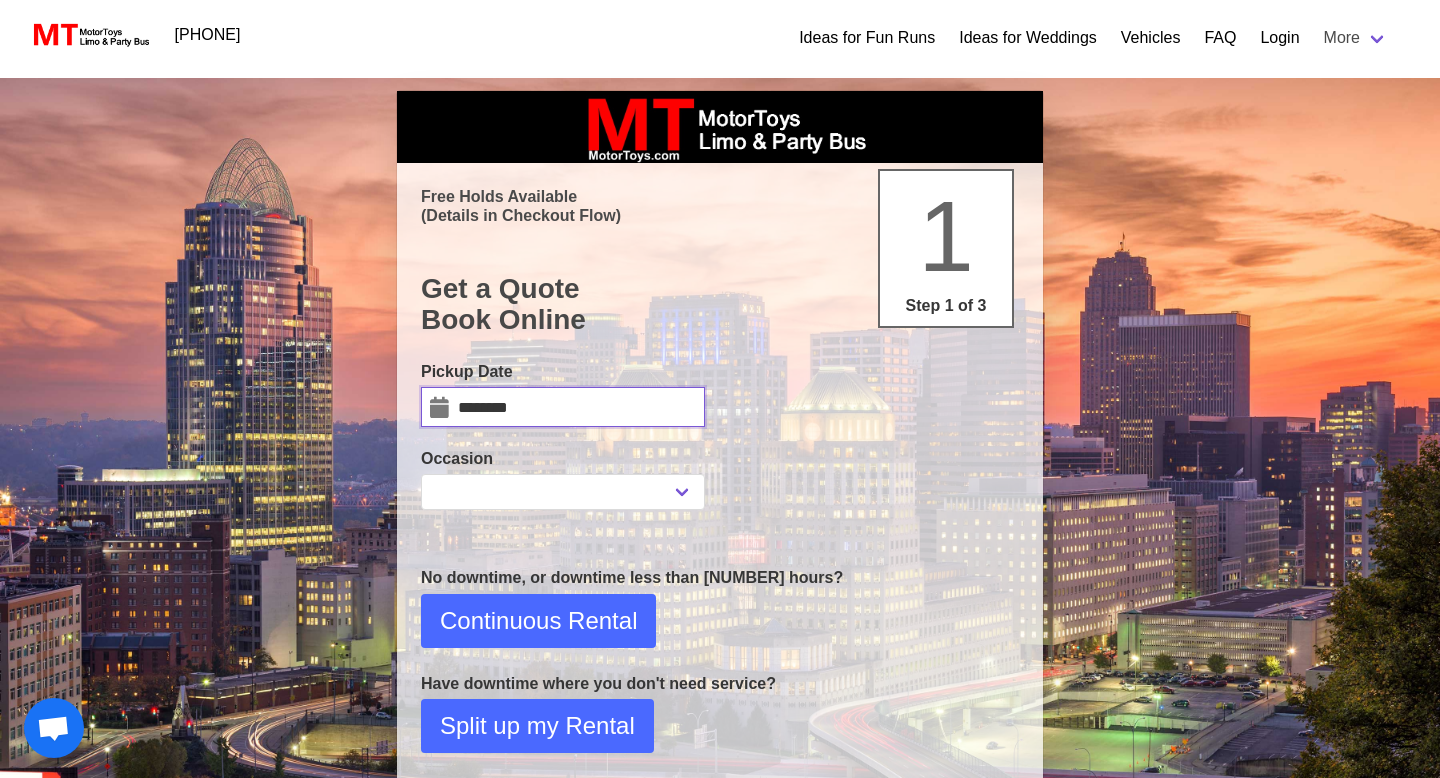 click on "********" at bounding box center (563, 407) 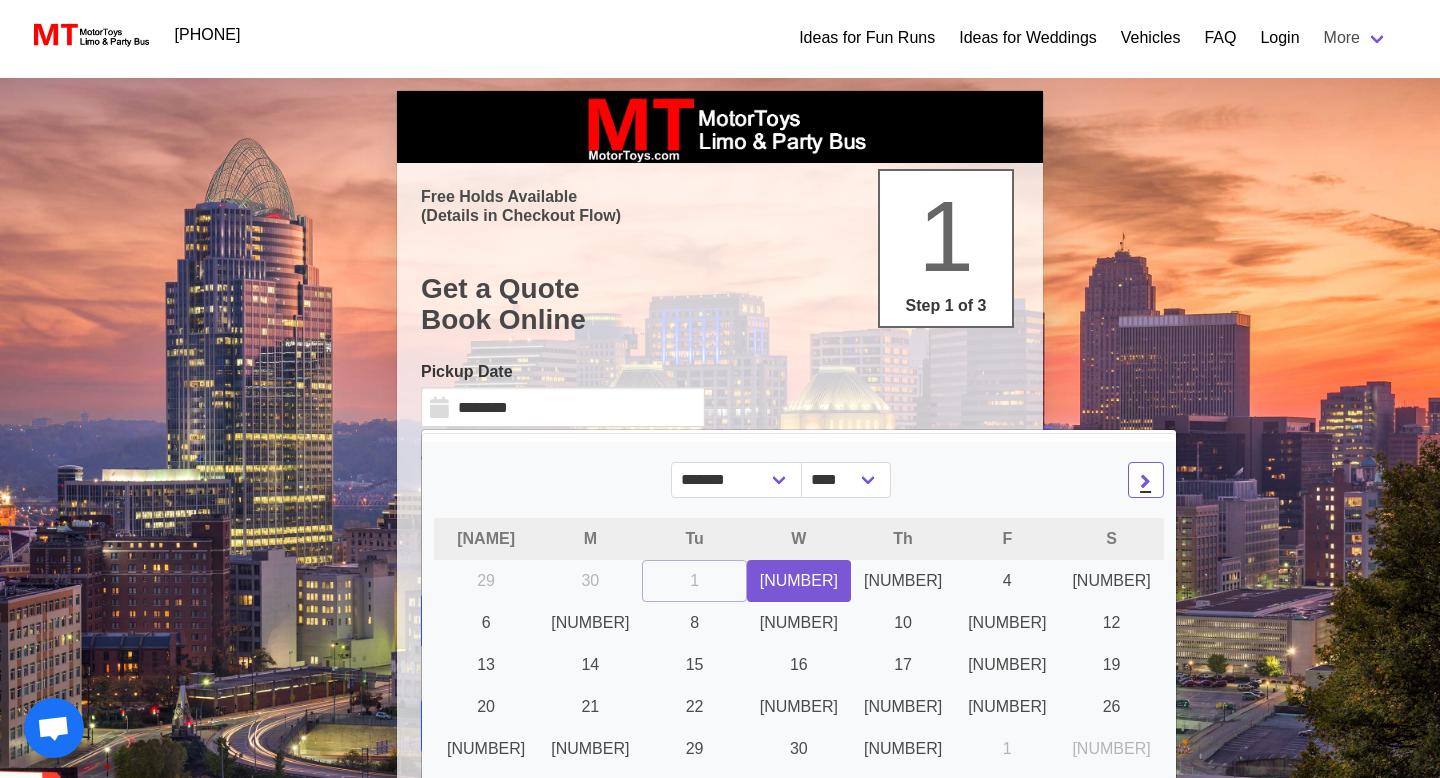click at bounding box center (1146, 480) 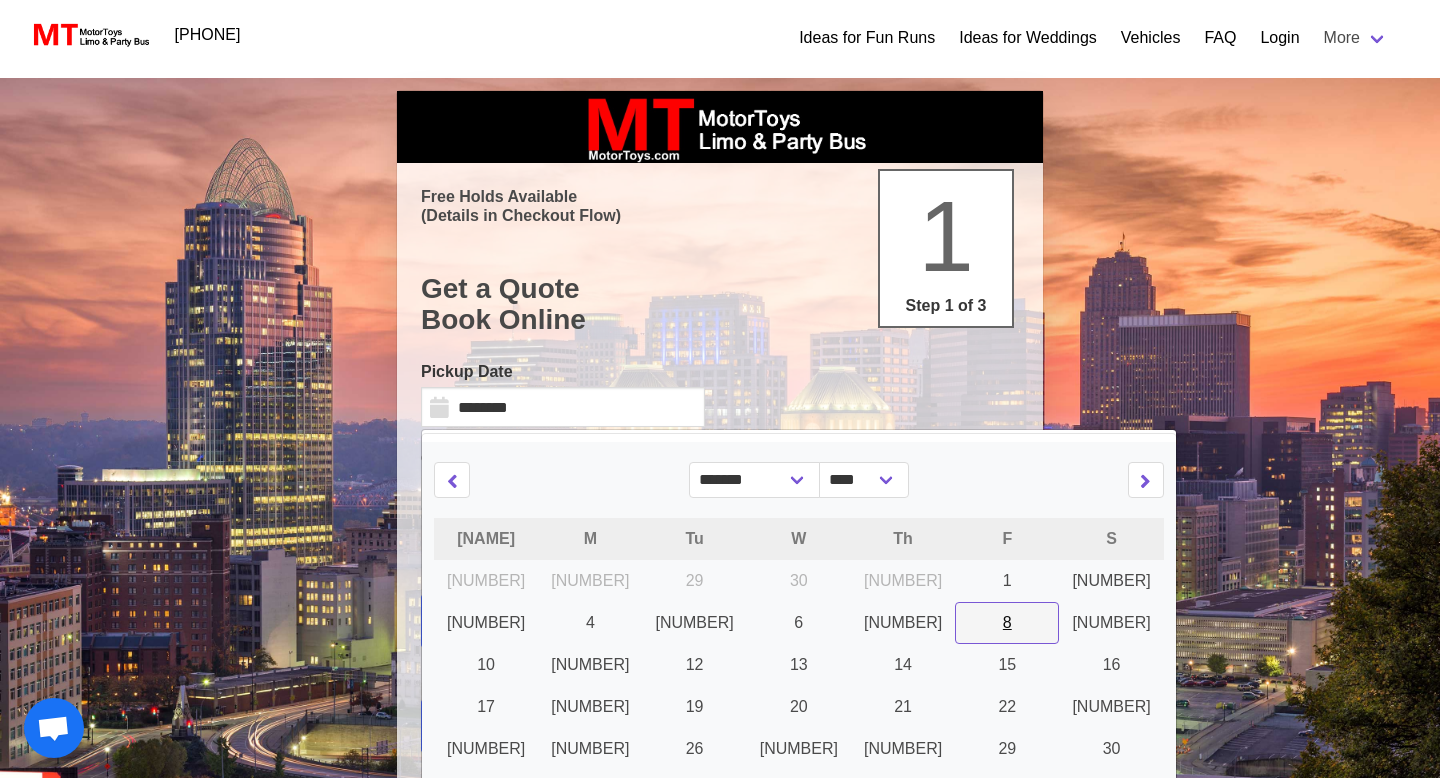 click on "8" at bounding box center [1007, 581] 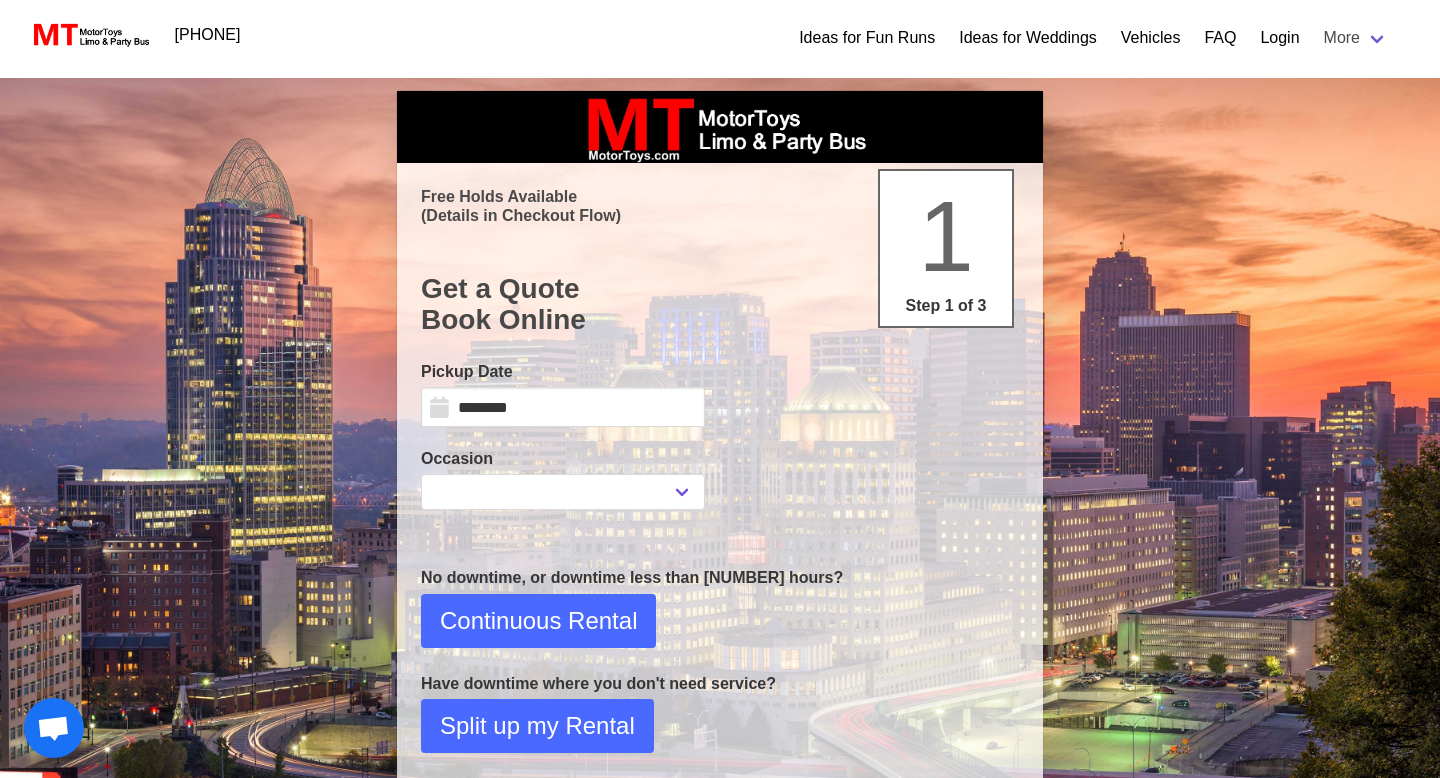 click on "Occasion" at bounding box center [563, 372] 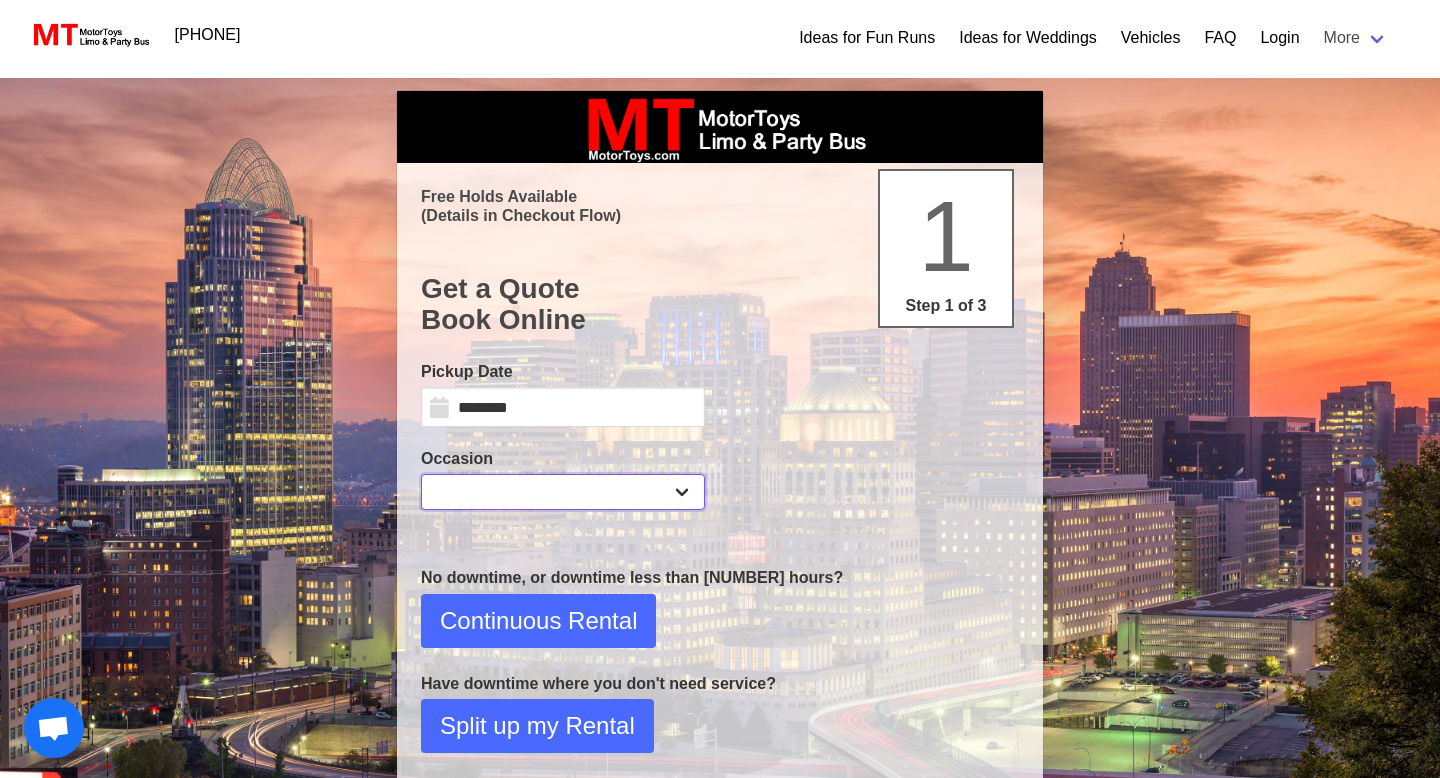 click on "**********" at bounding box center (563, 492) 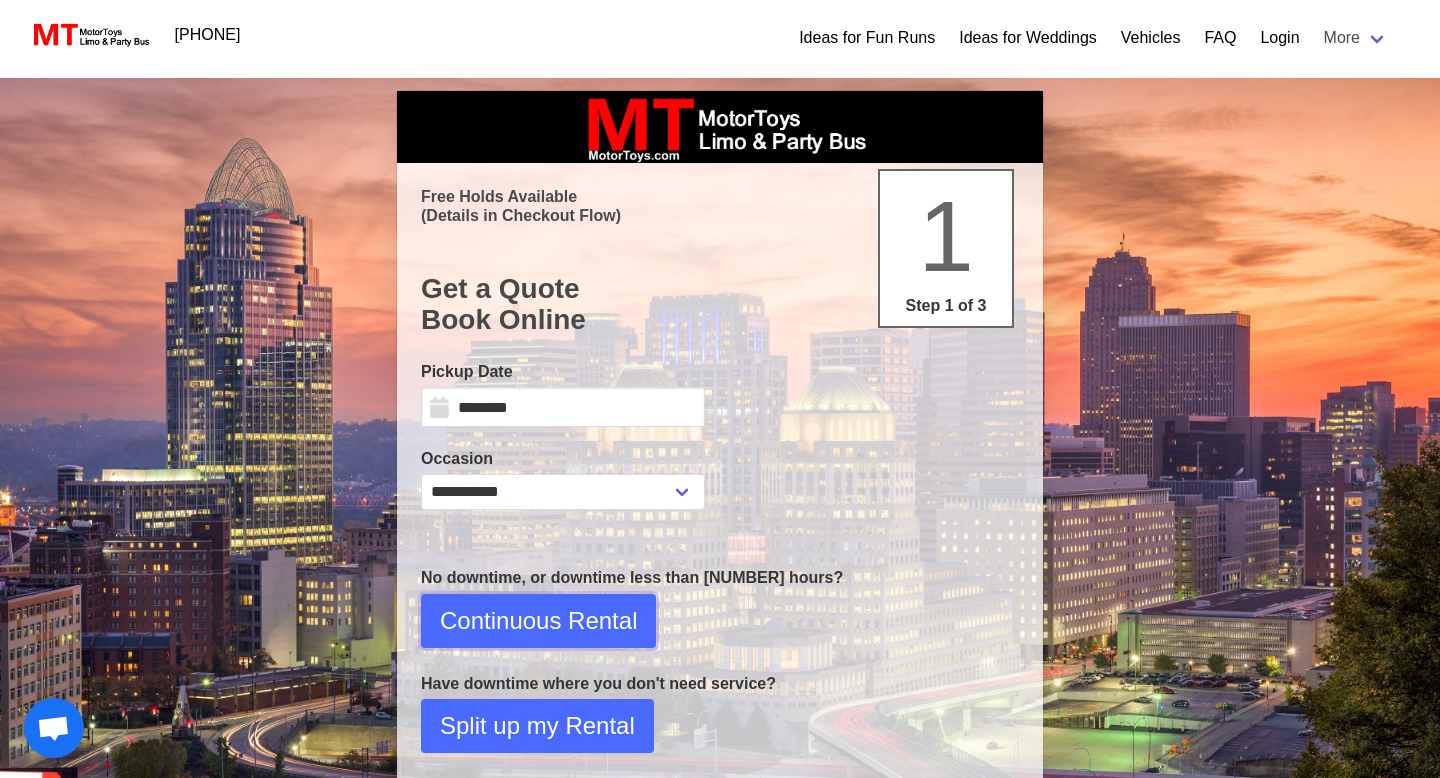 click on "Continuous Rental" at bounding box center (538, 621) 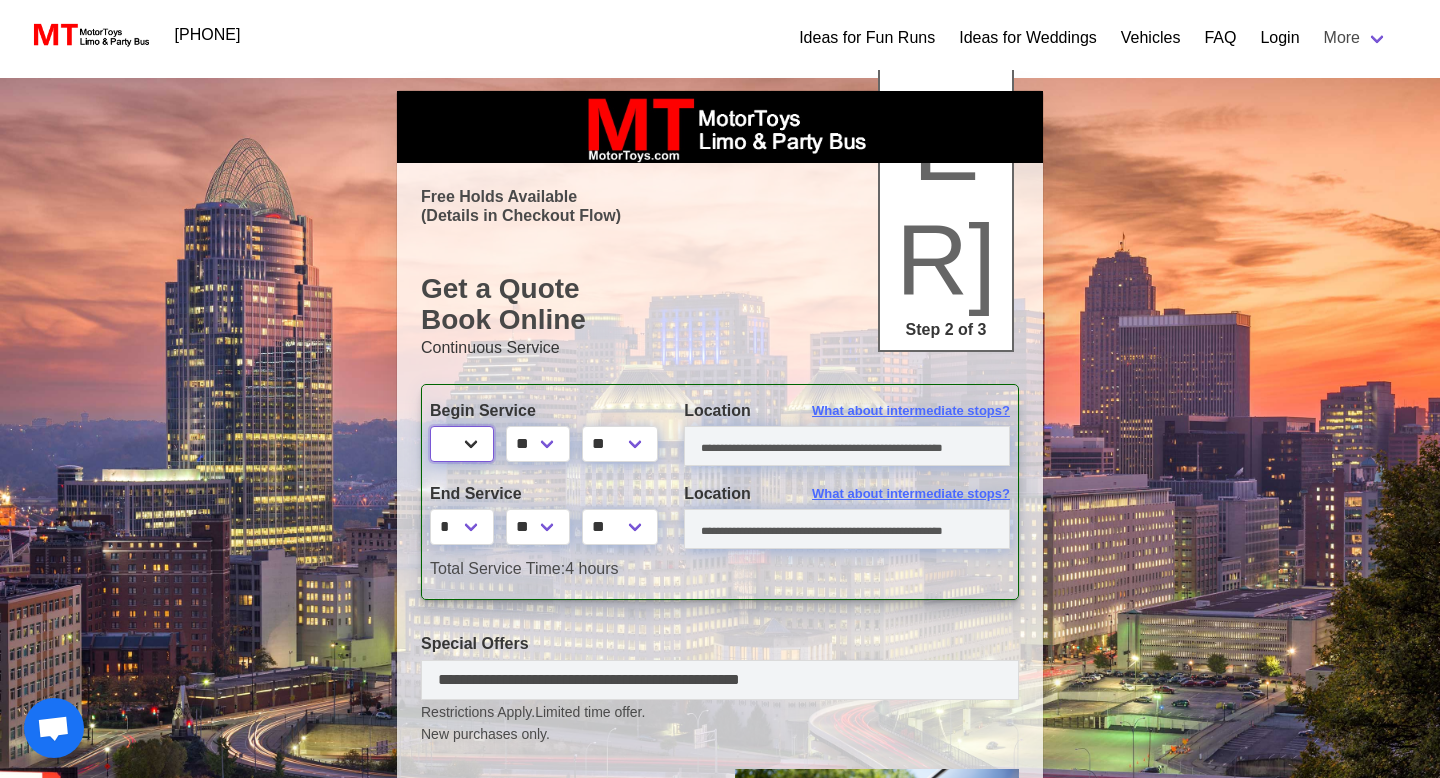 click on "* * * * * * * * * ** ** **" at bounding box center [462, 444] 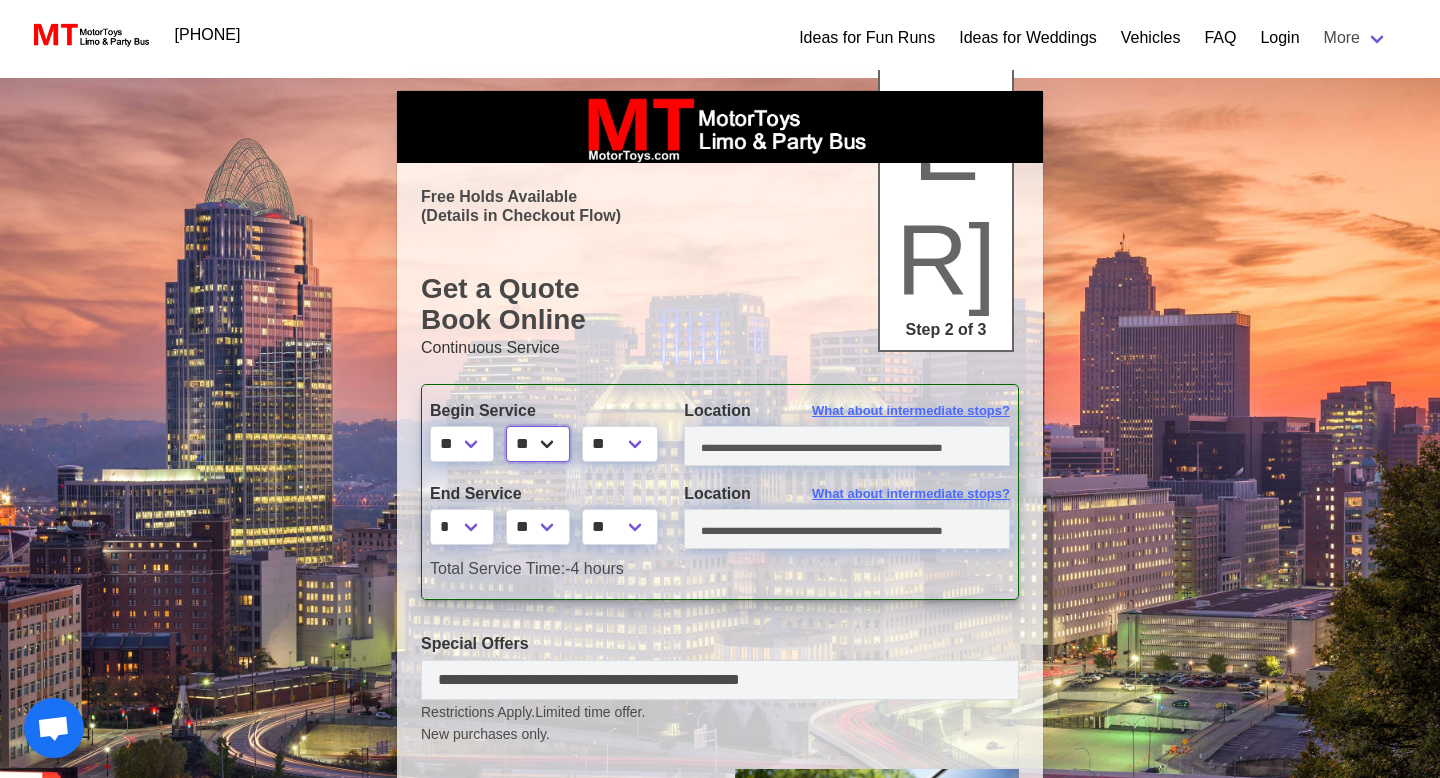 click on "** ** ** **" at bounding box center (538, 444) 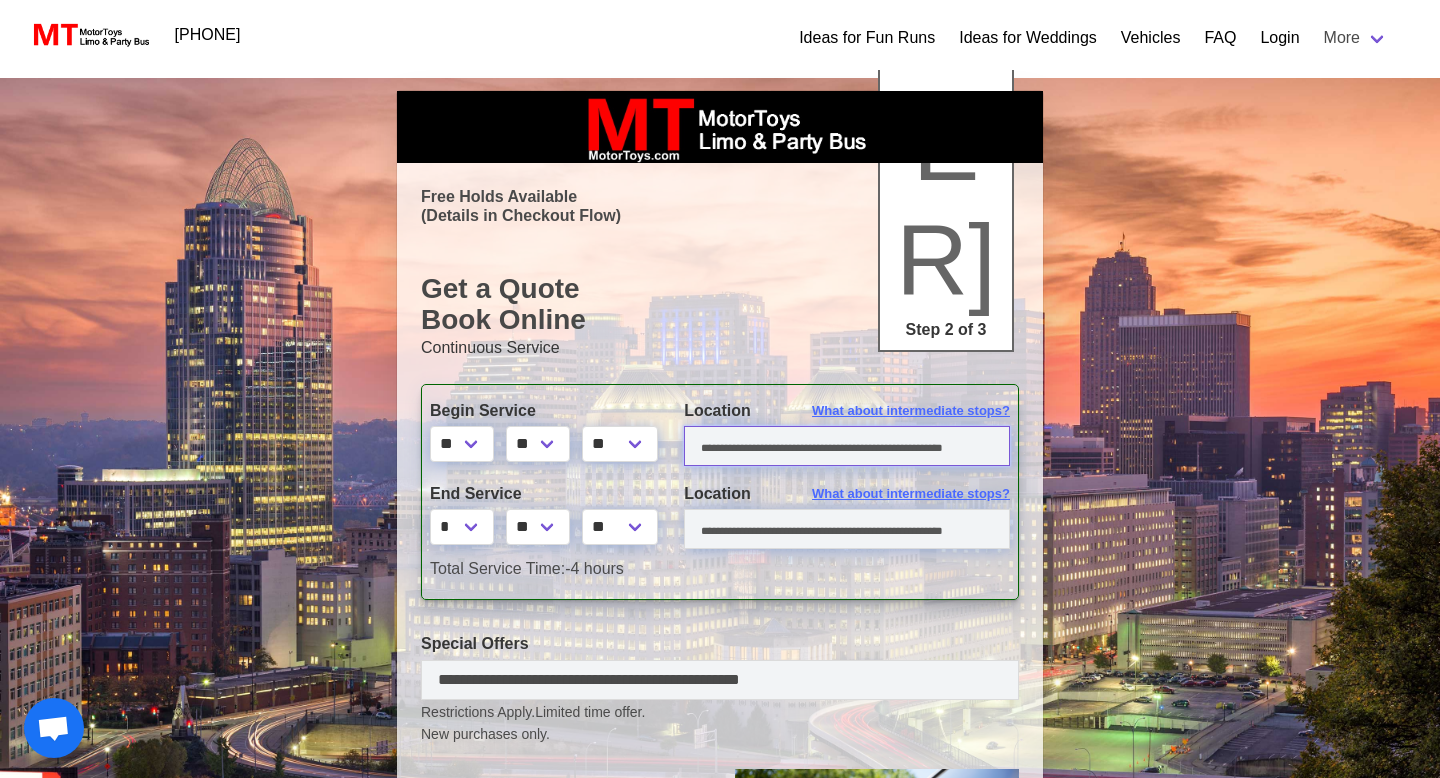 click at bounding box center (847, 446) 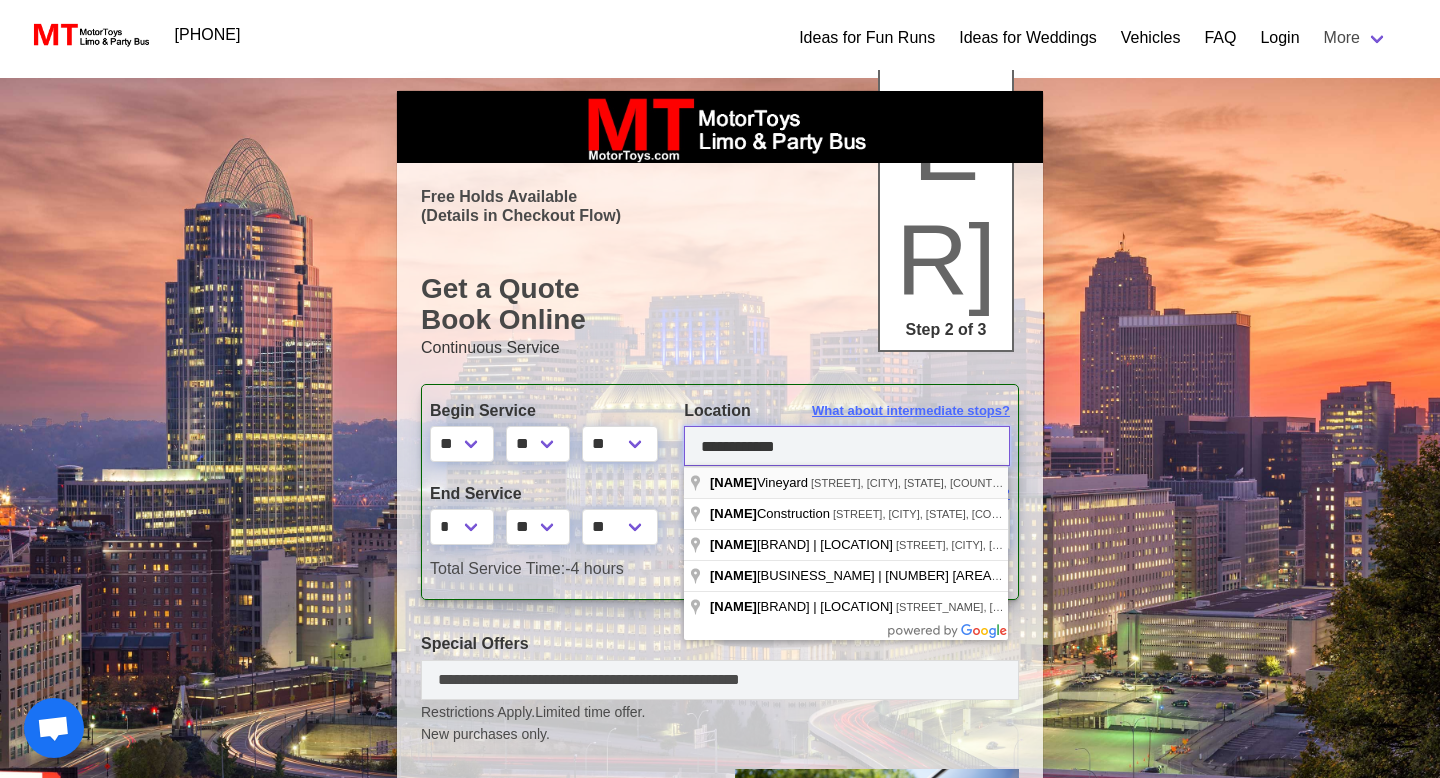 type on "**********" 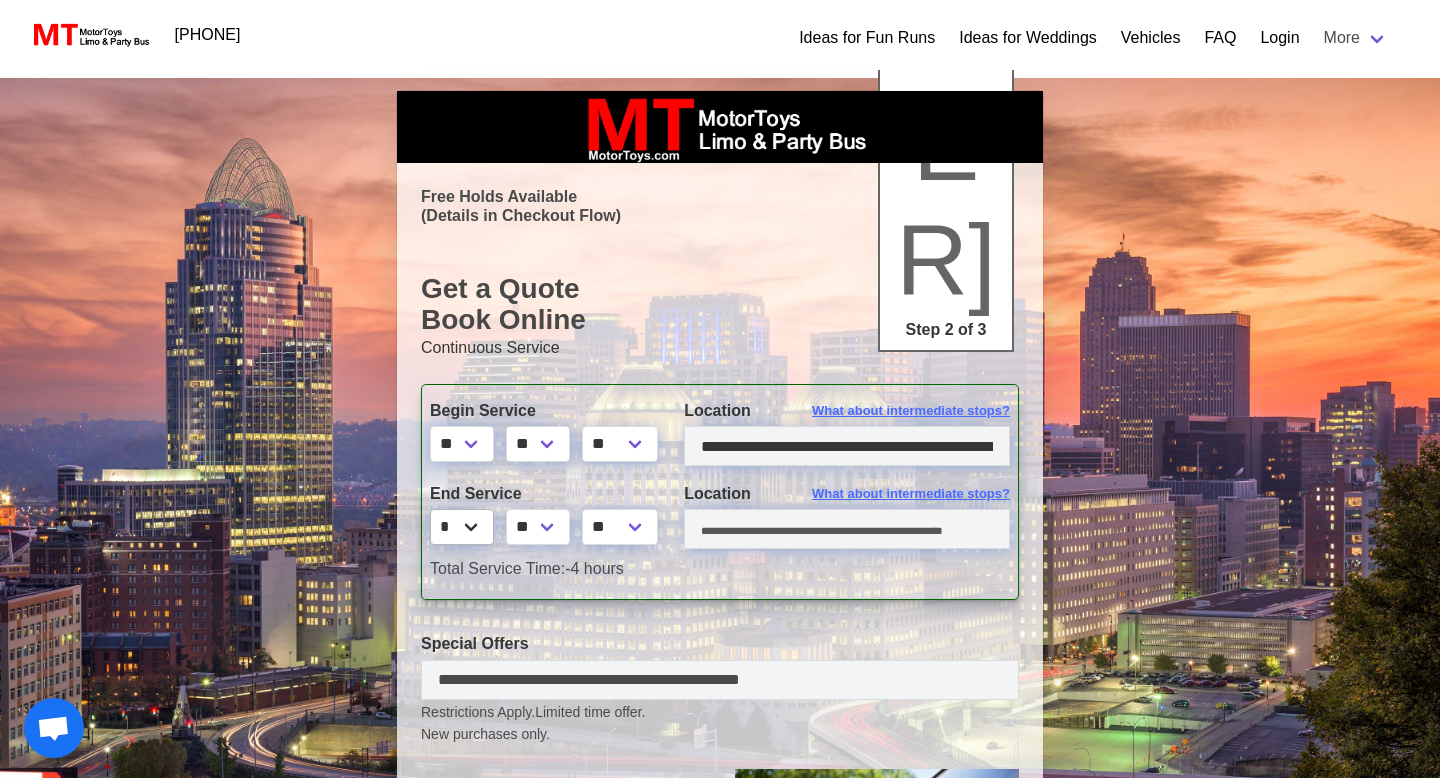 click on "End Service   * * * * * * * * * ** ** **   ** ** ** **   **   **" at bounding box center [542, 519] 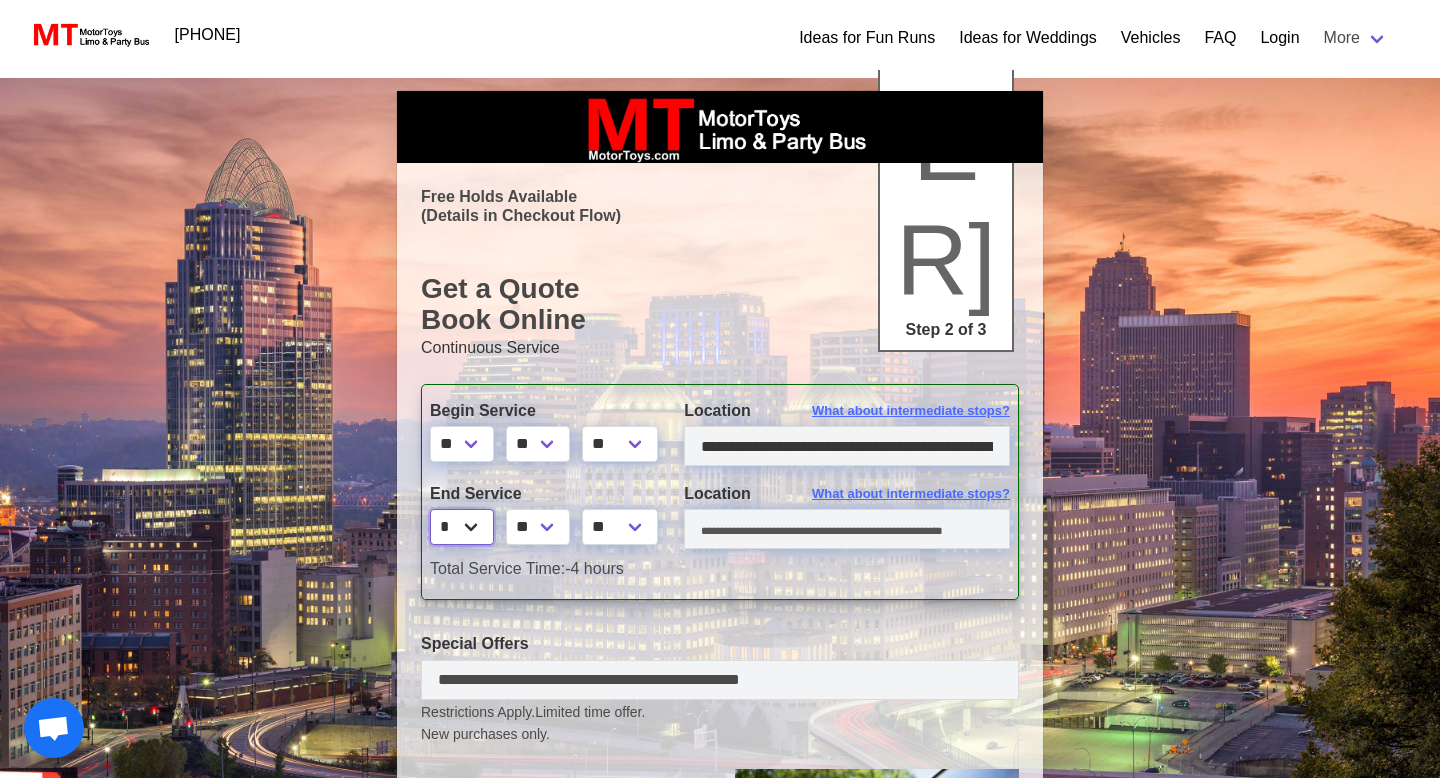click on "* * * * * * * * * ** ** **" at bounding box center [462, 527] 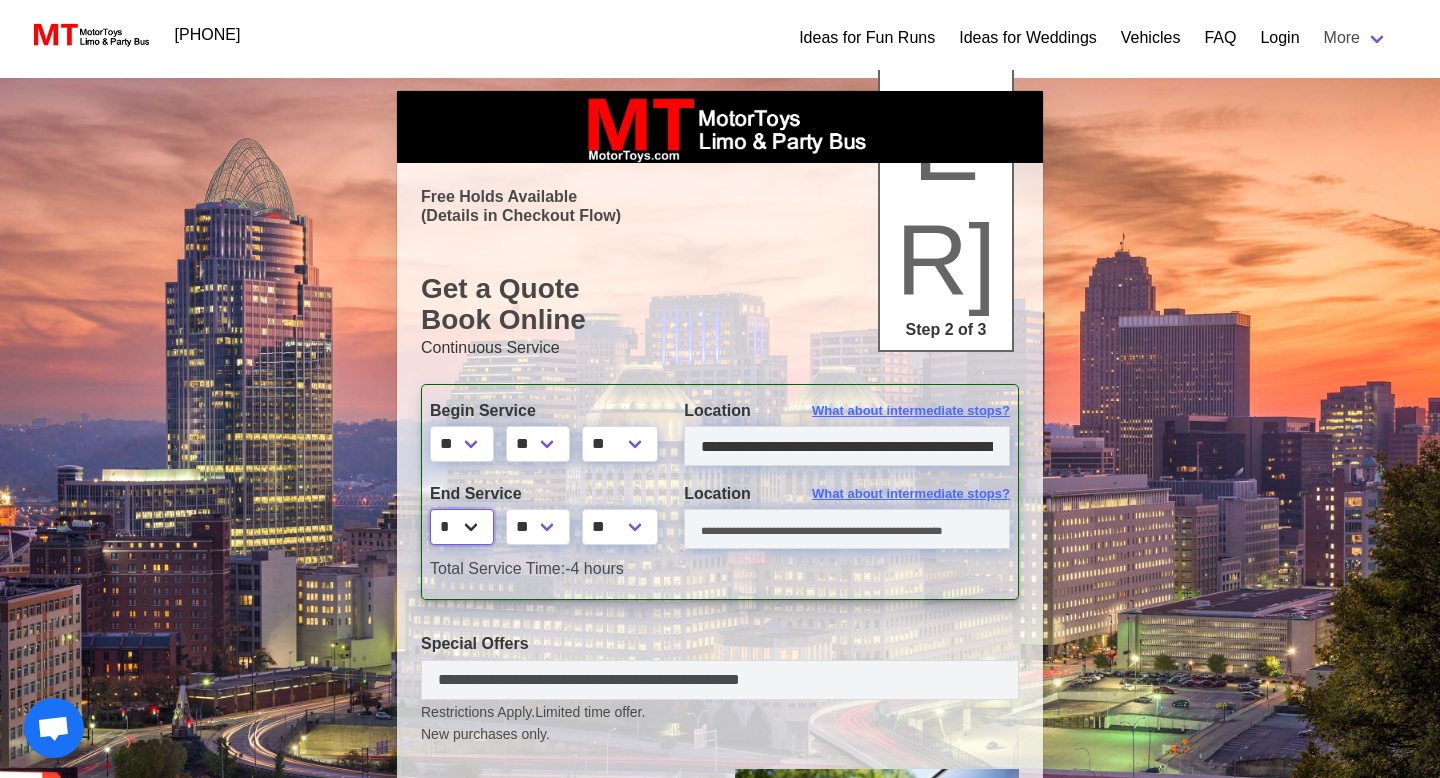 select on "**" 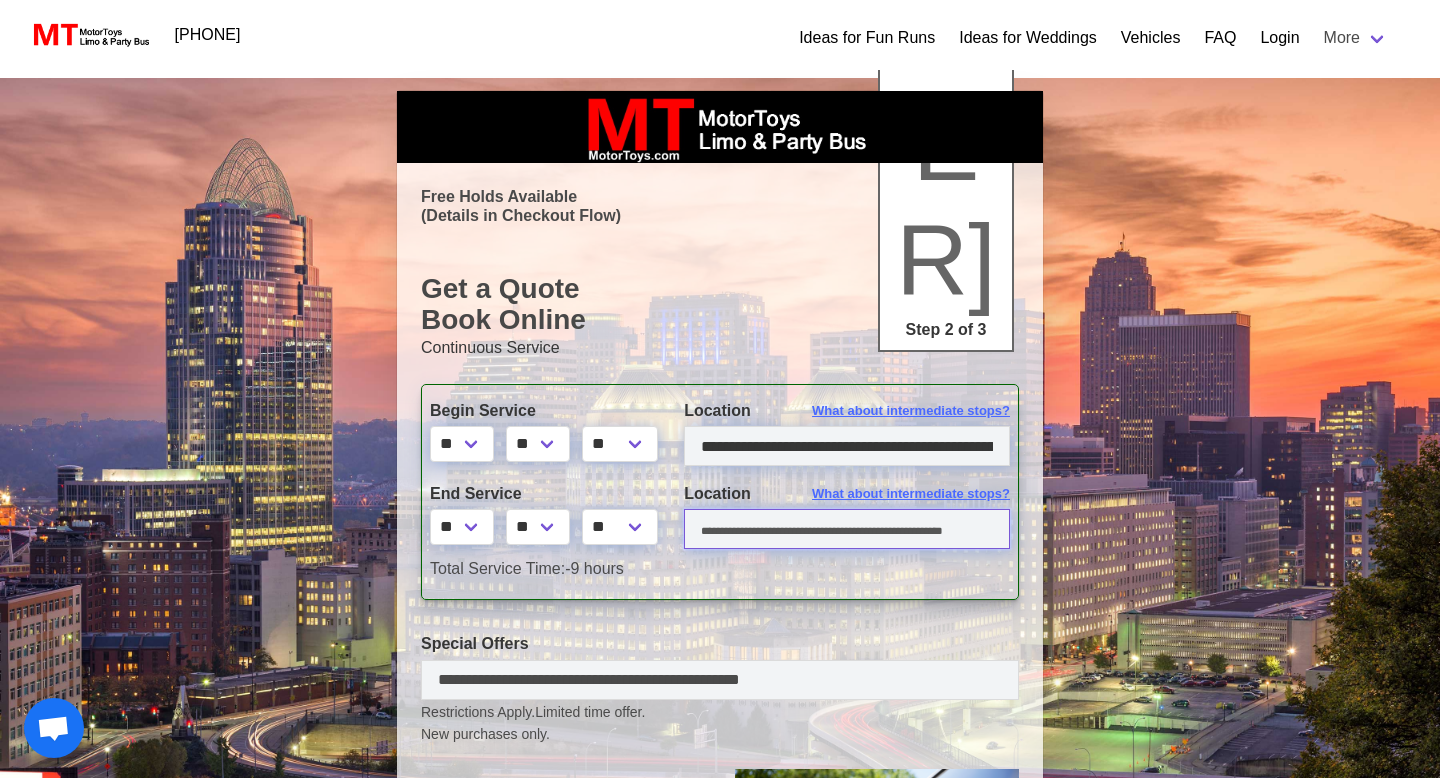 click at bounding box center (847, 529) 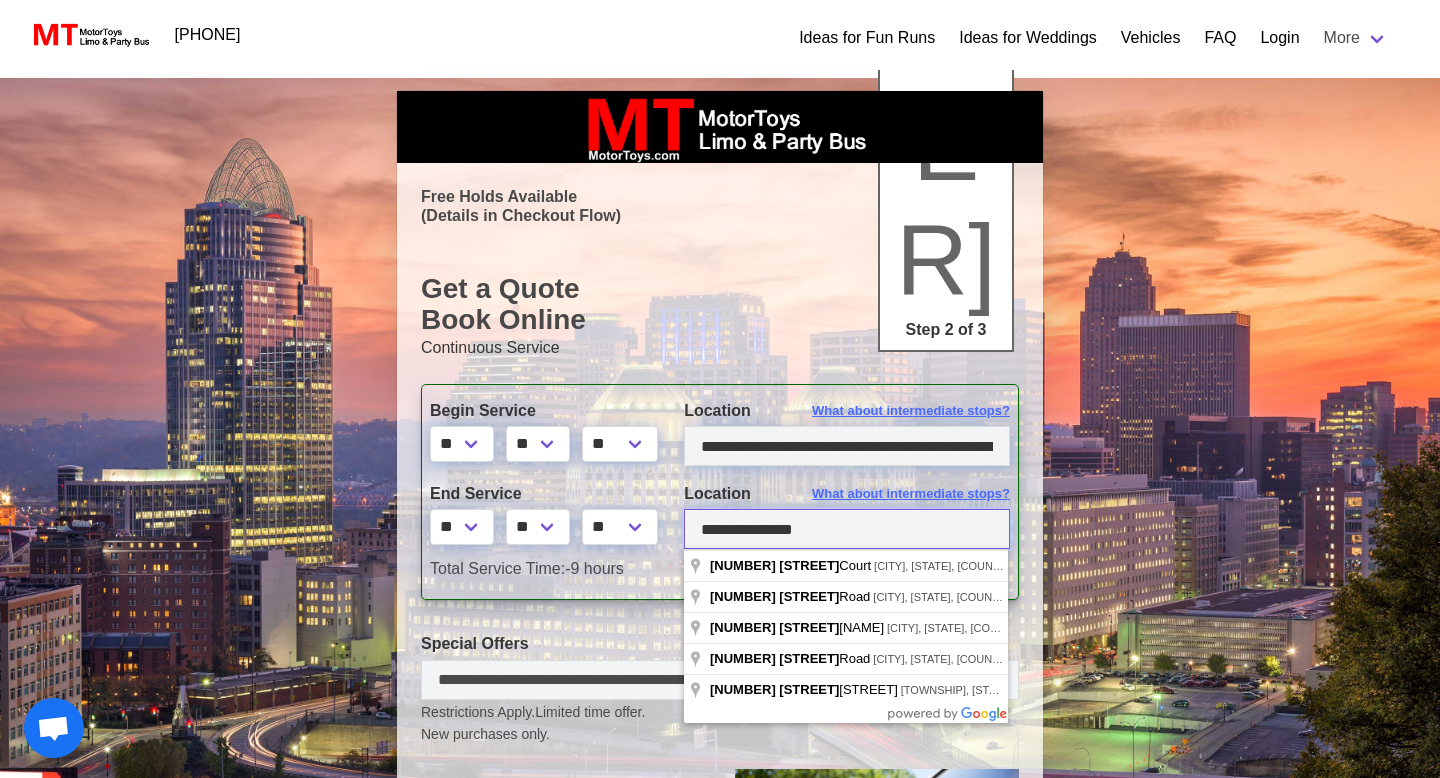 type on "**********" 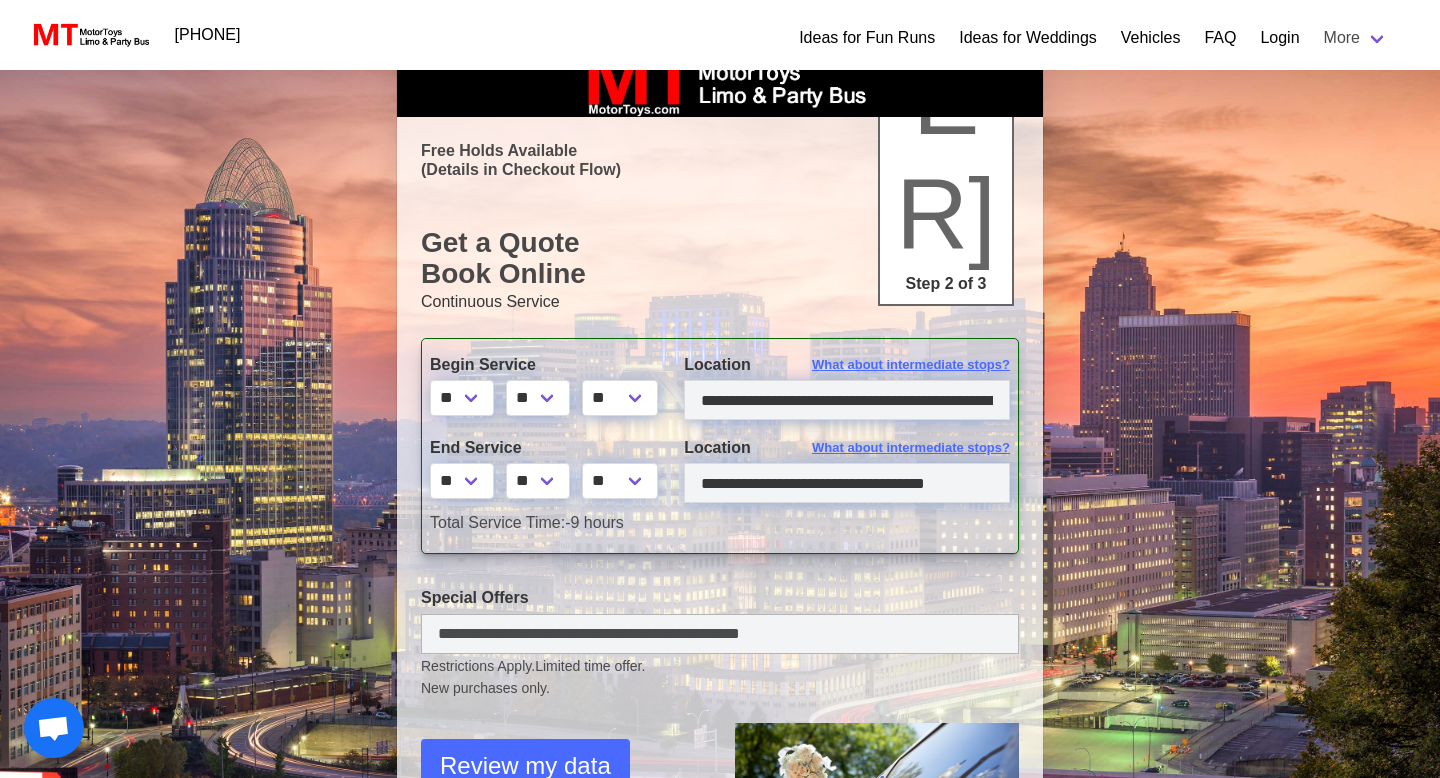 scroll, scrollTop: 52, scrollLeft: 0, axis: vertical 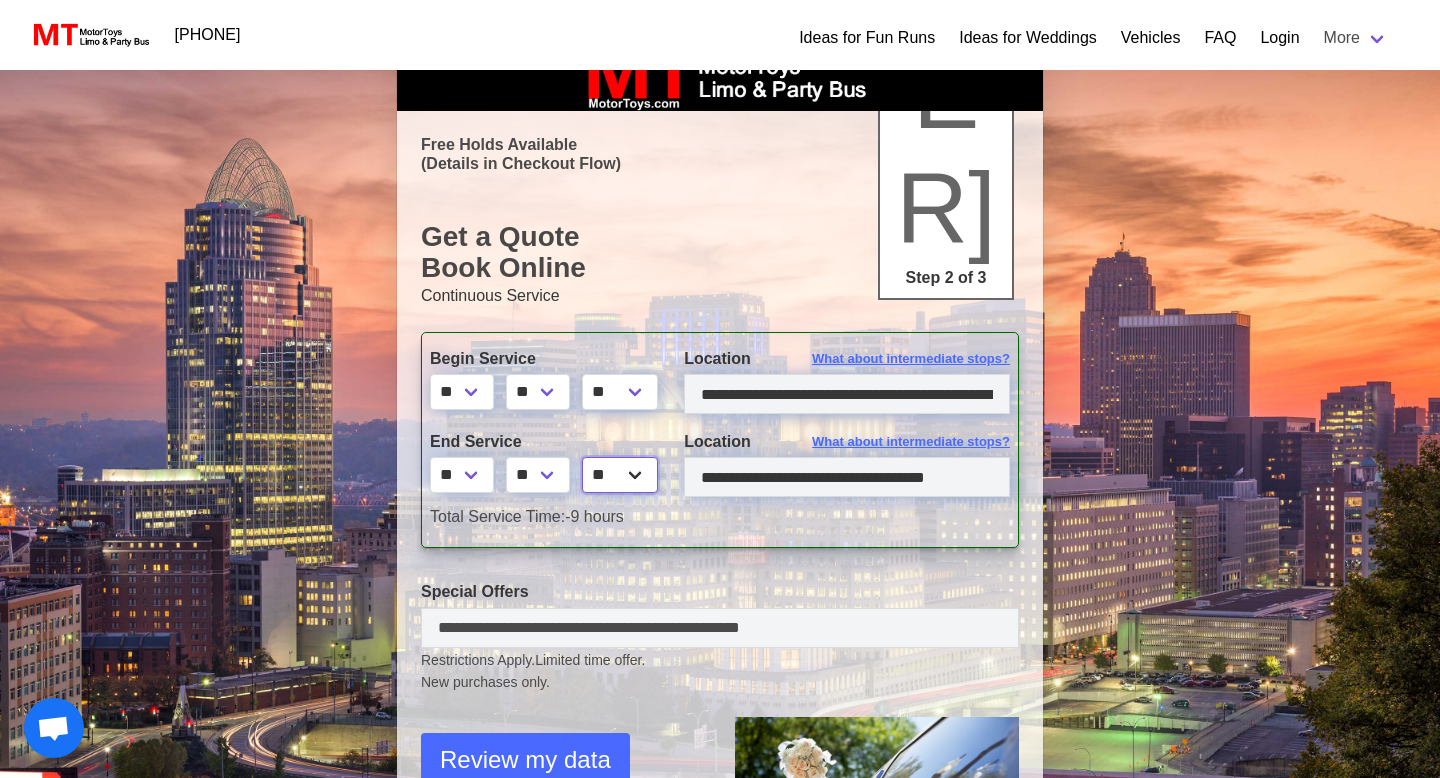 click on "**   **" at bounding box center (620, 475) 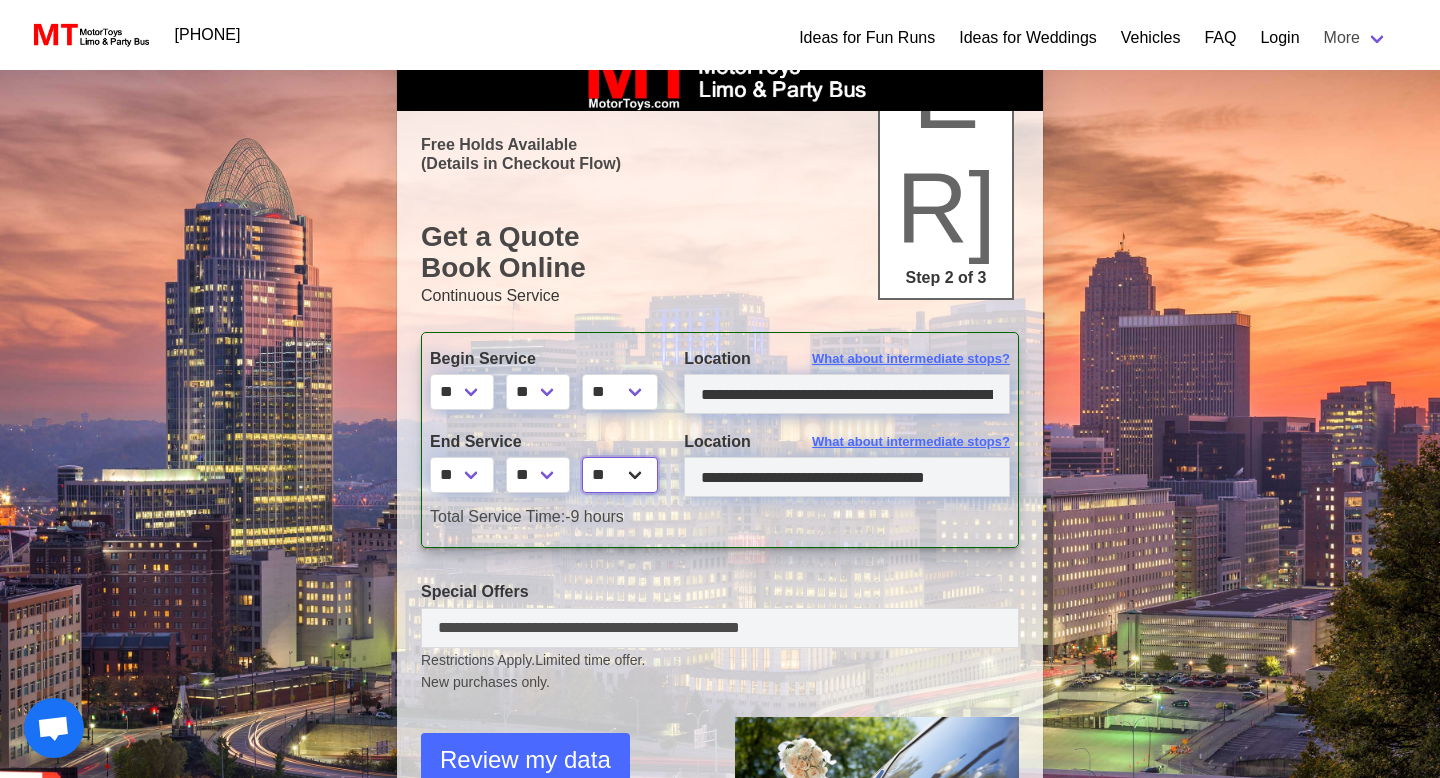 select on "*****" 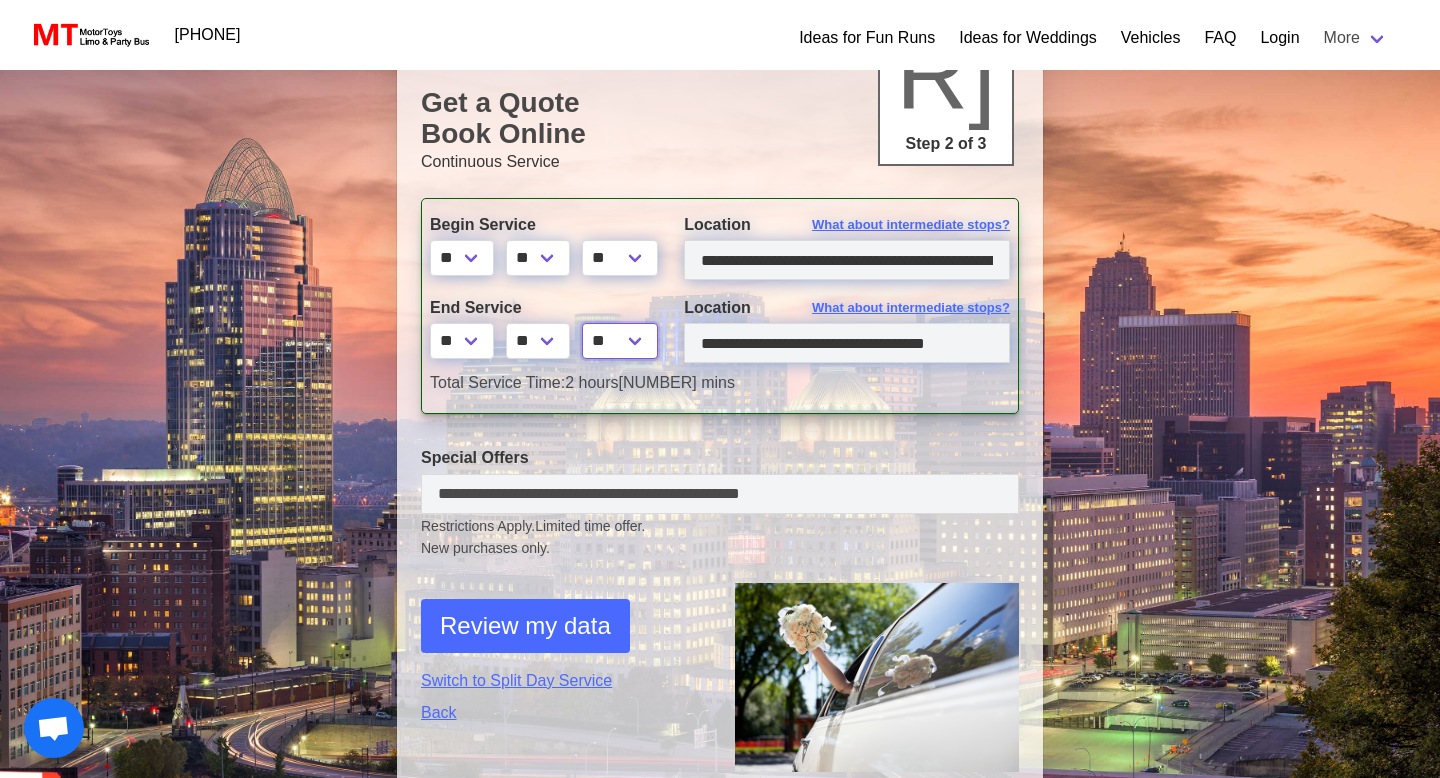 scroll, scrollTop: 187, scrollLeft: 0, axis: vertical 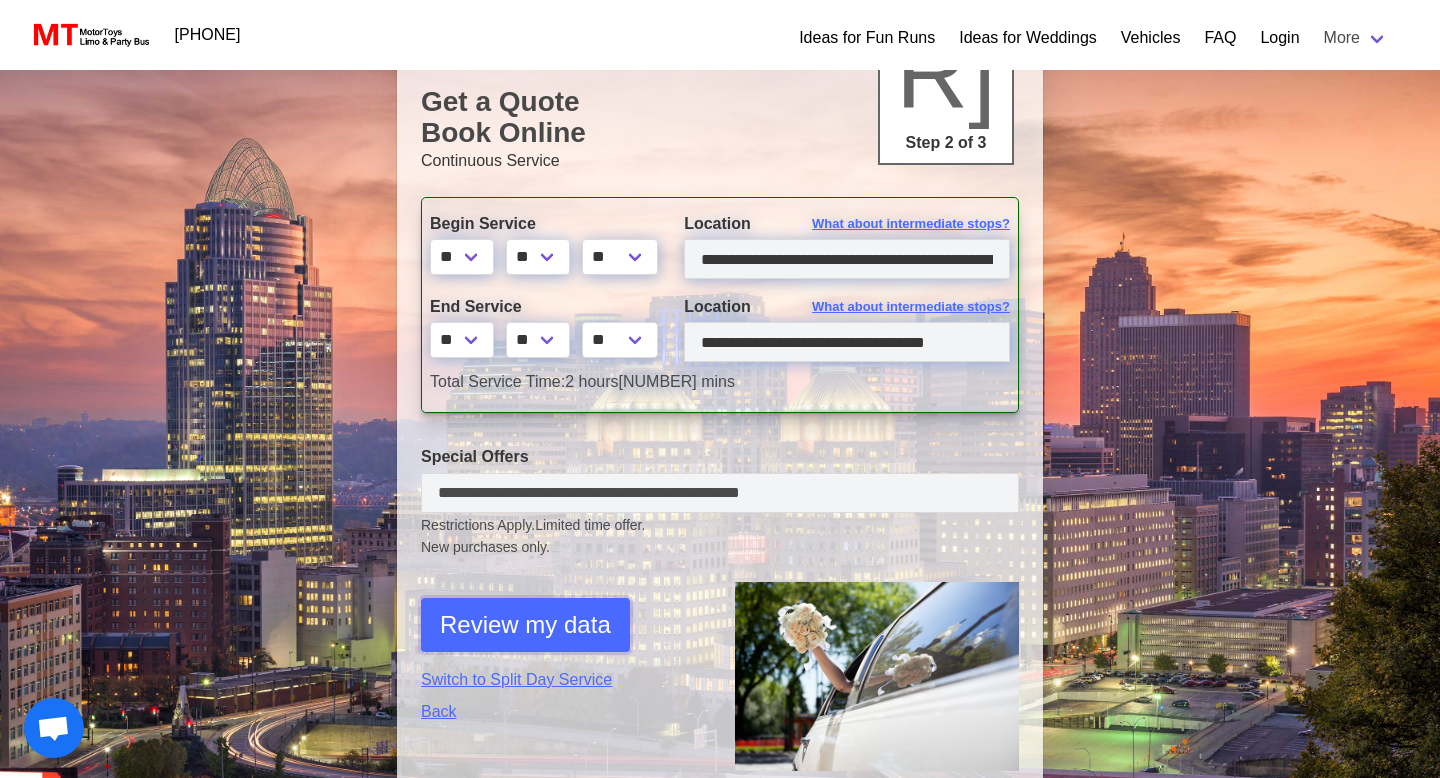 click on "Review my data" at bounding box center [525, 625] 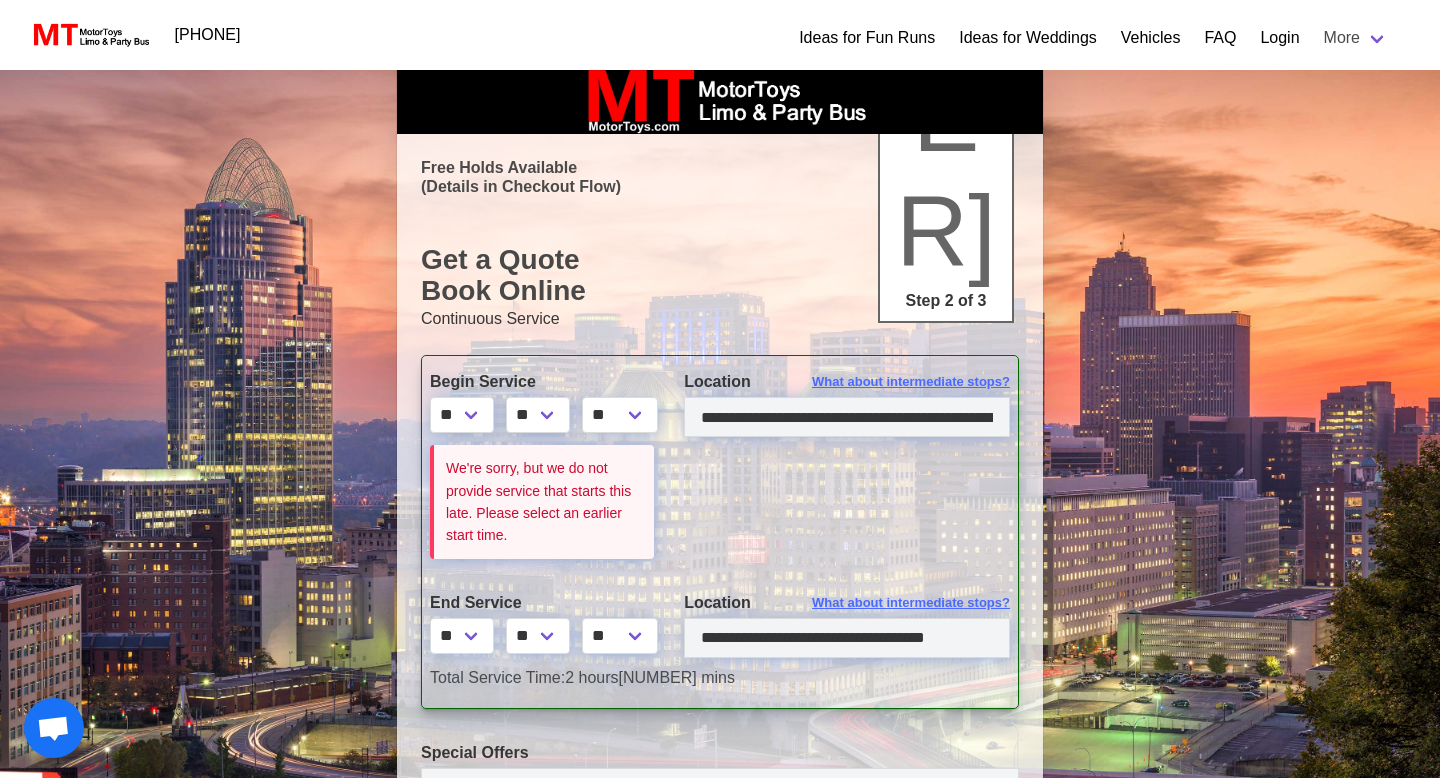 scroll, scrollTop: 0, scrollLeft: 0, axis: both 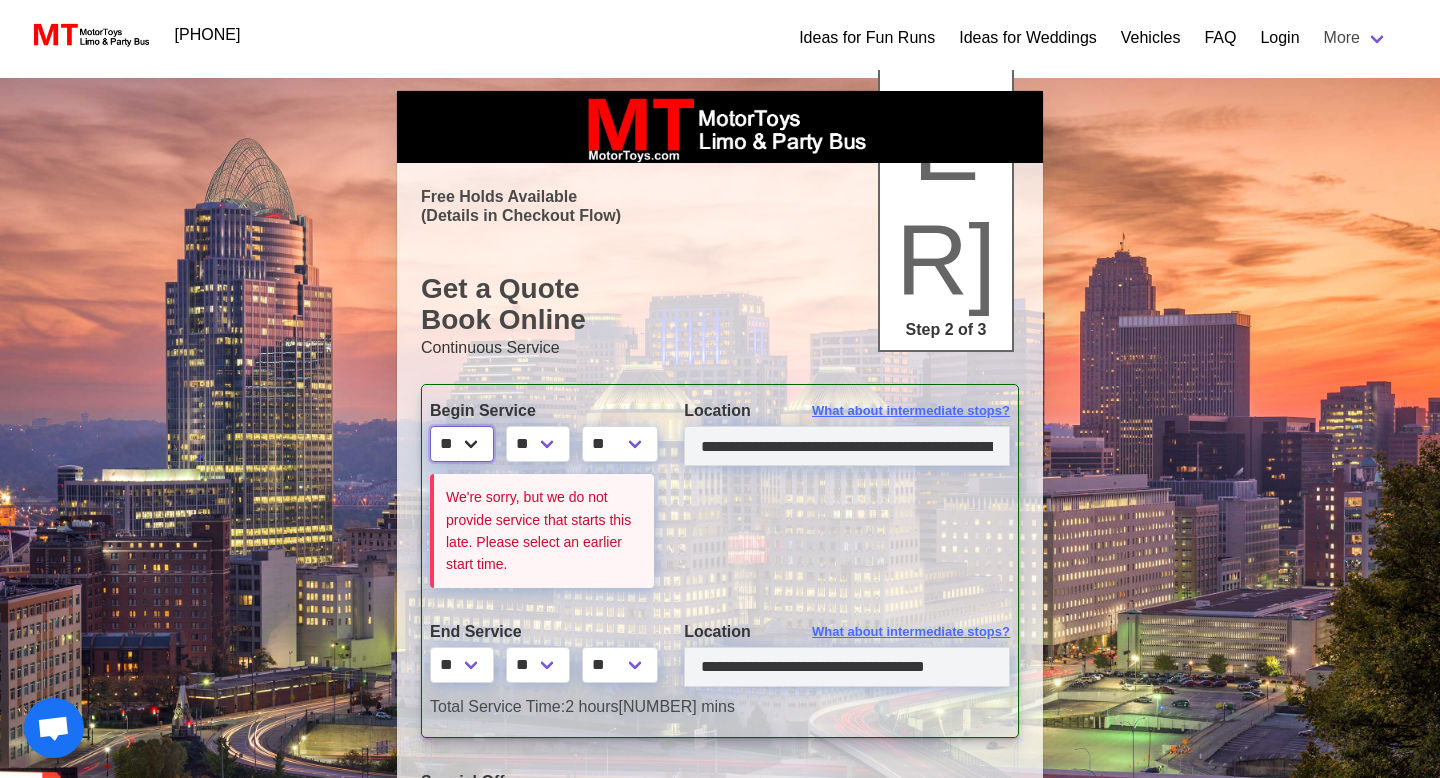 click on "* * * * * * * * * ** ** **" at bounding box center (462, 444) 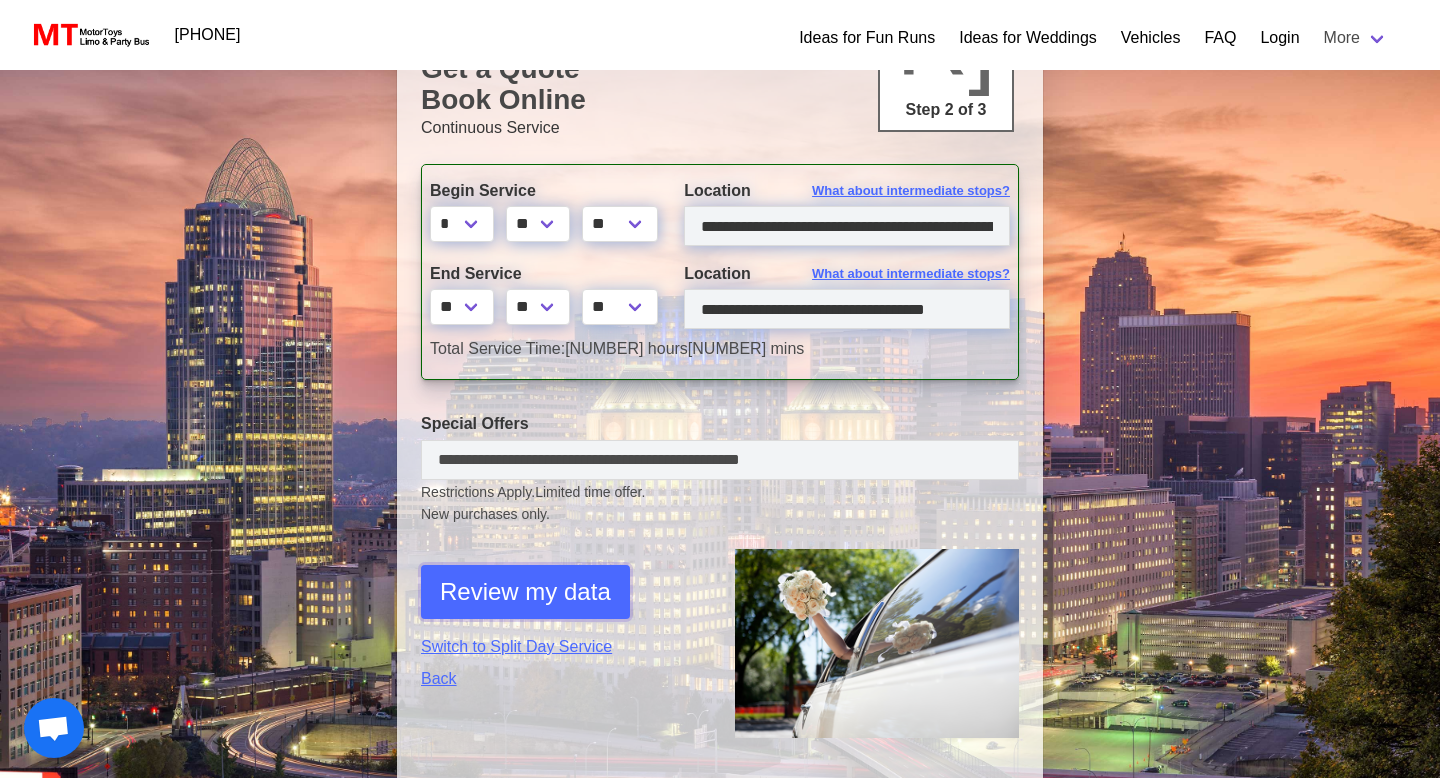 click on "Review my data" at bounding box center (525, 592) 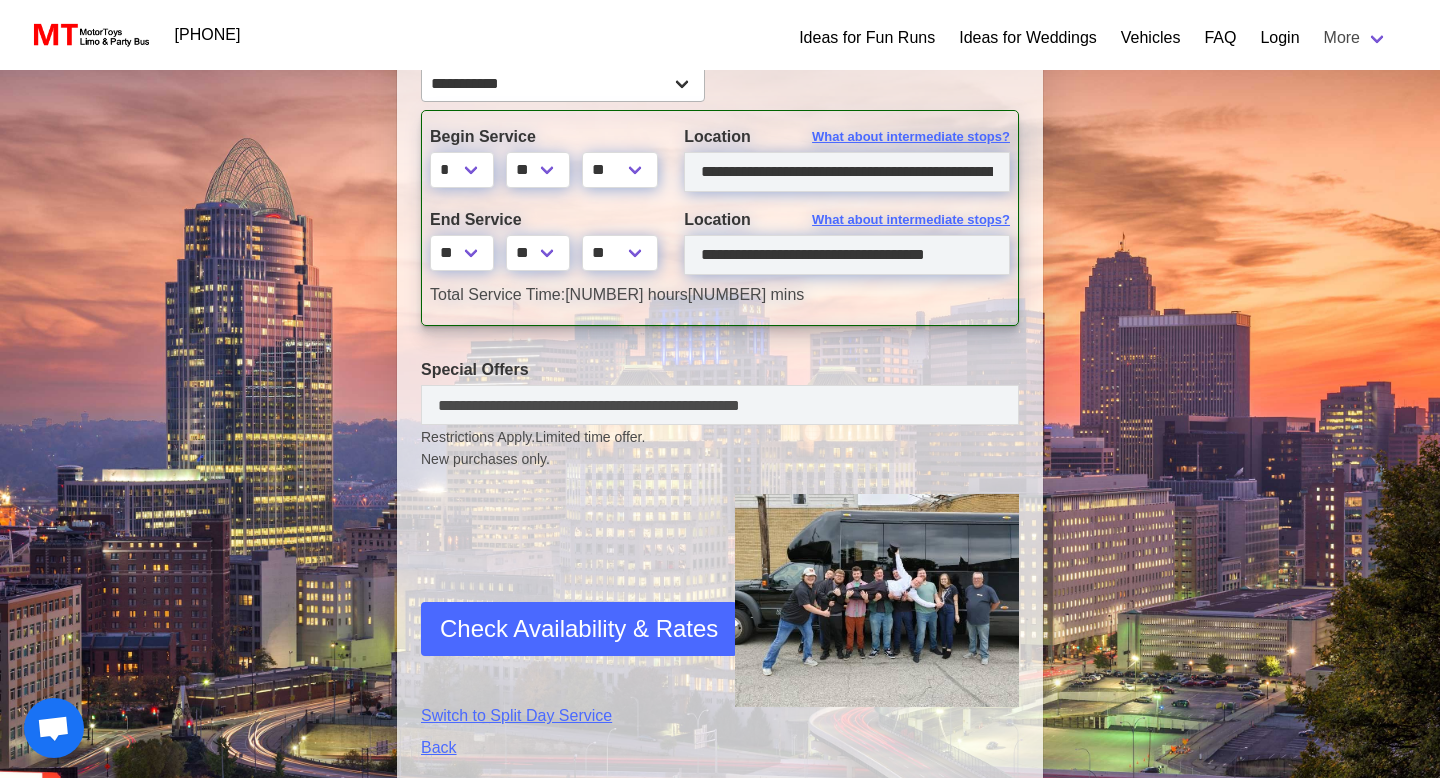 scroll, scrollTop: 466, scrollLeft: 0, axis: vertical 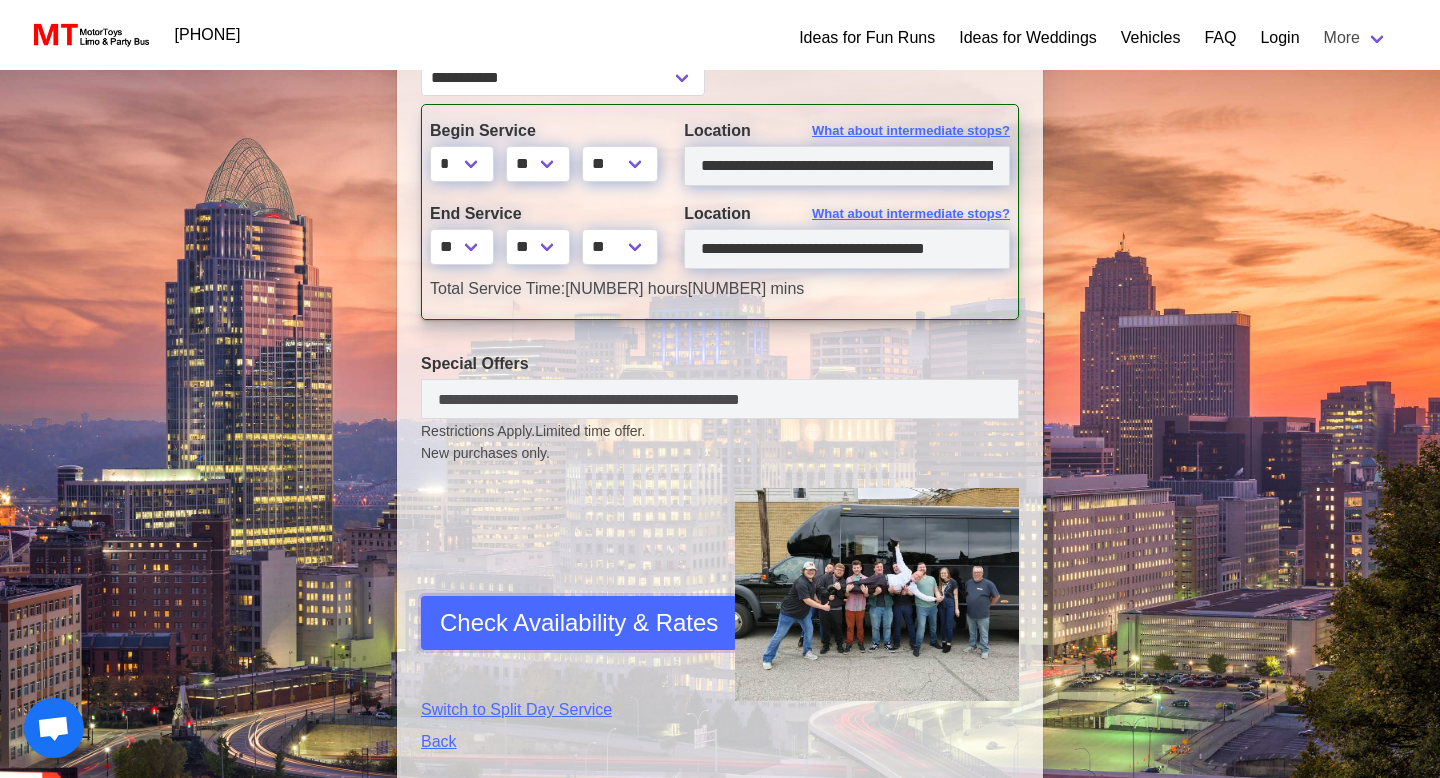 click on "Check Availability & Rates" at bounding box center (579, 623) 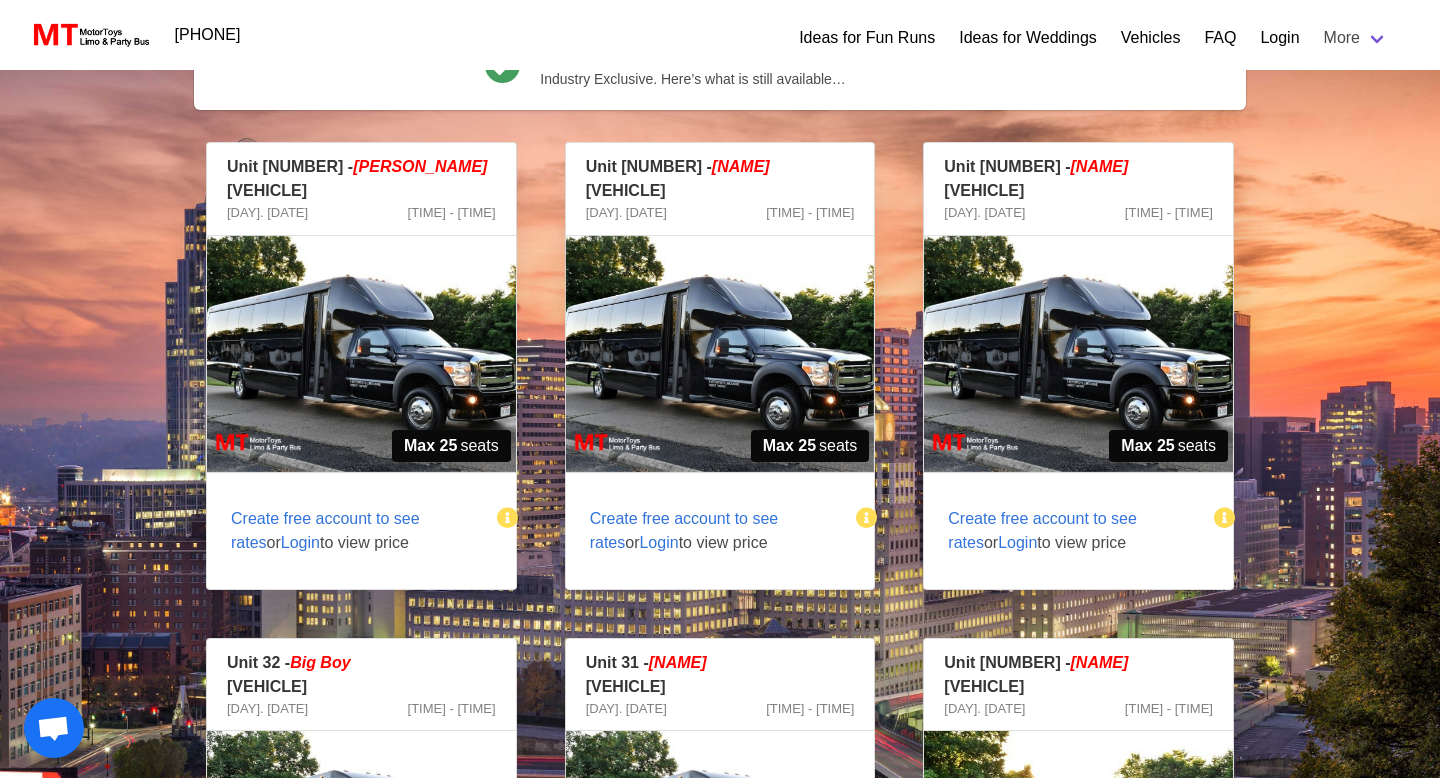 scroll, scrollTop: 270, scrollLeft: 0, axis: vertical 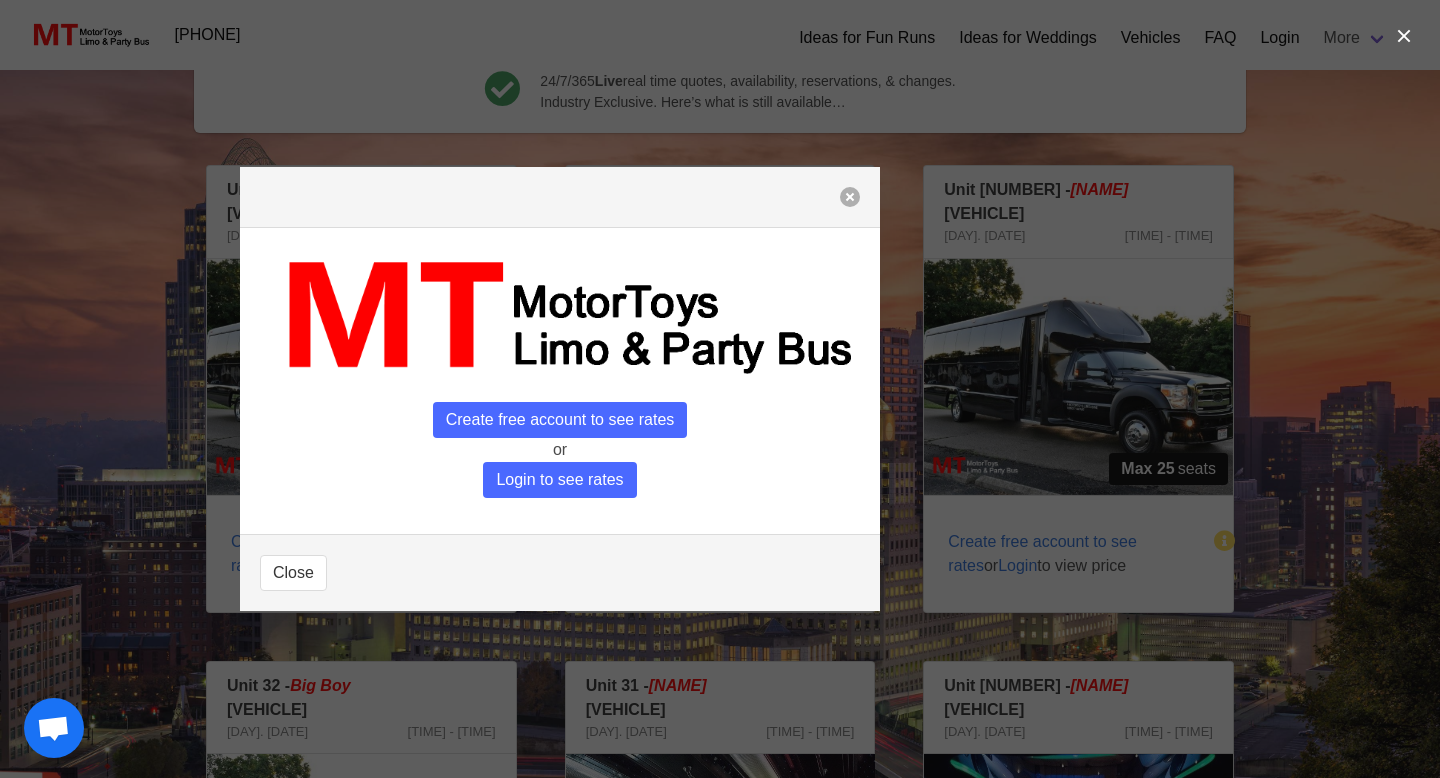 click at bounding box center (850, 197) 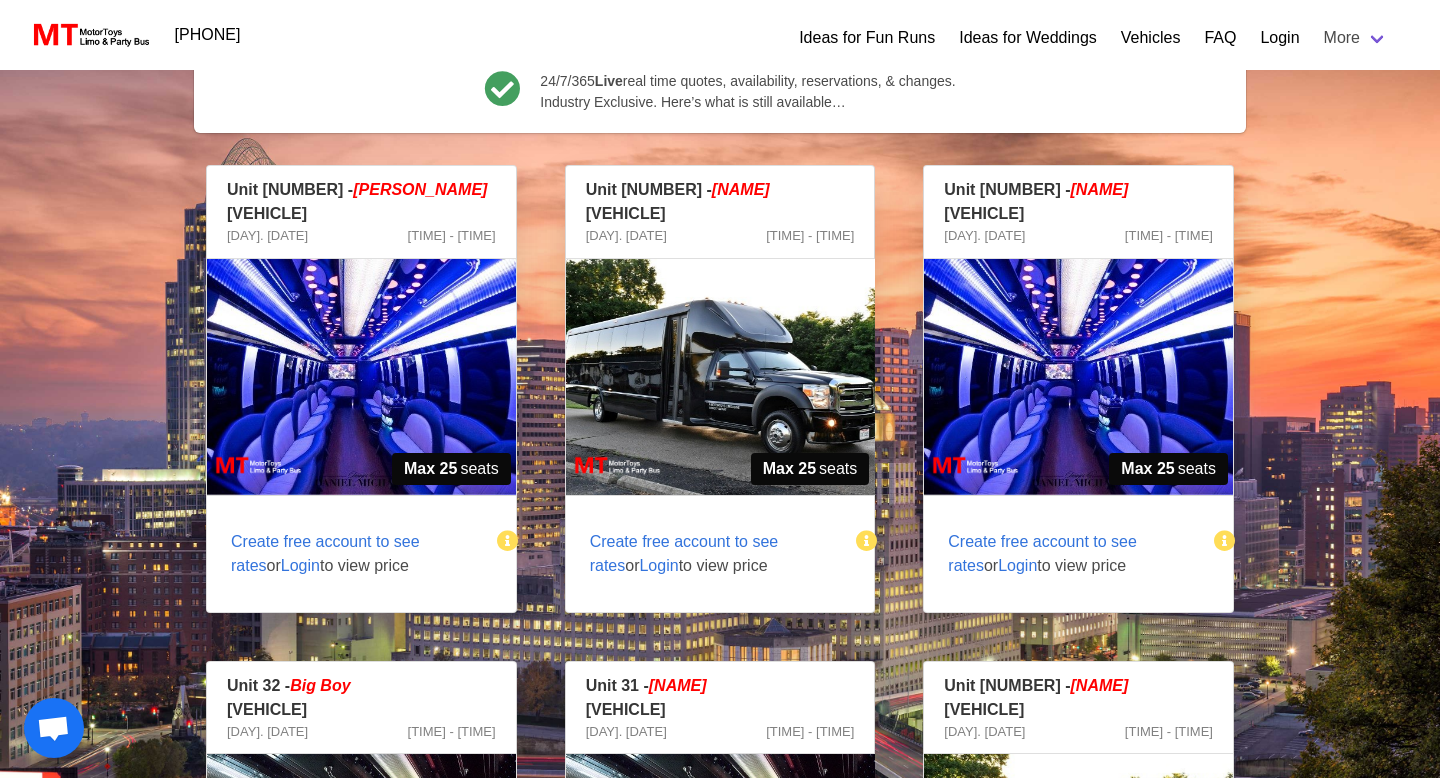 click at bounding box center [361, 377] 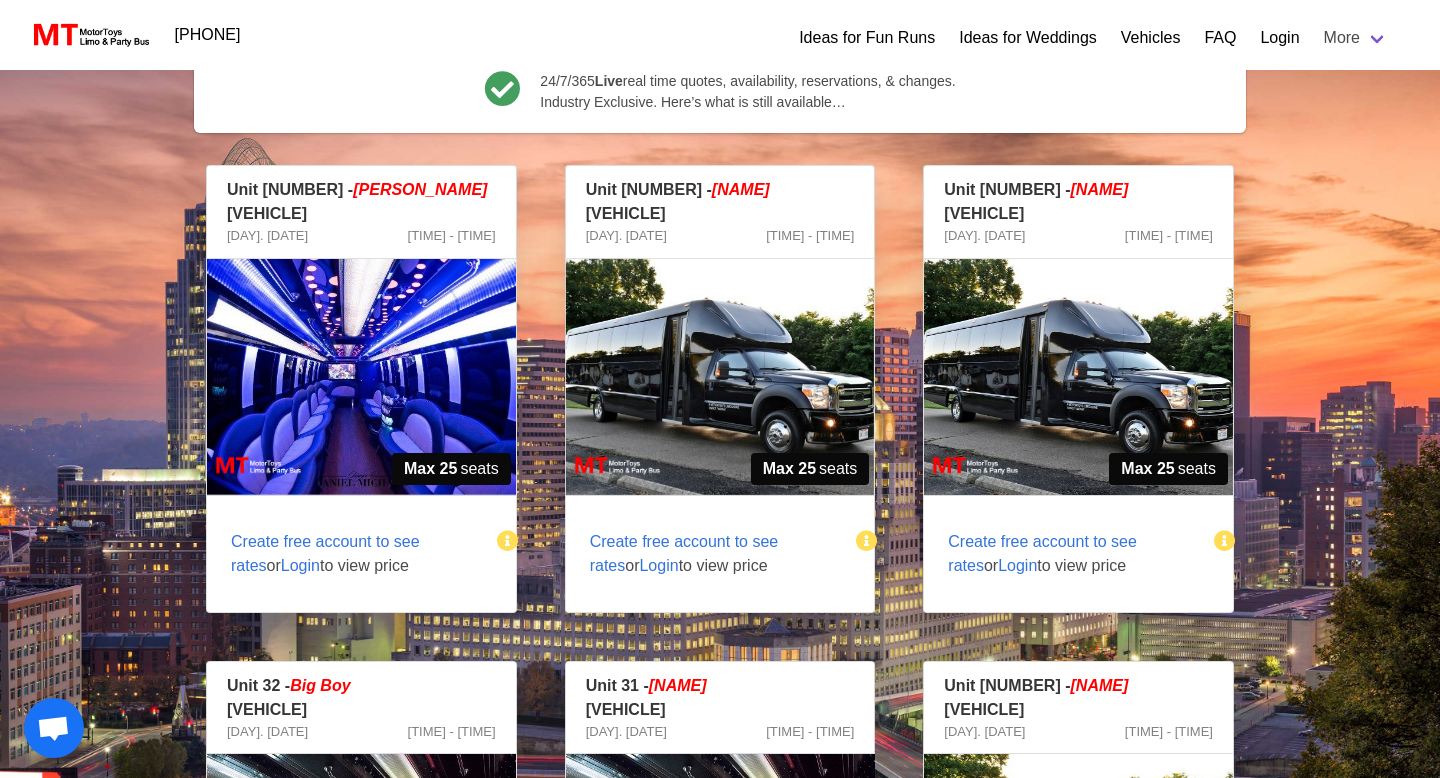 click on "Login" at bounding box center (300, 565) 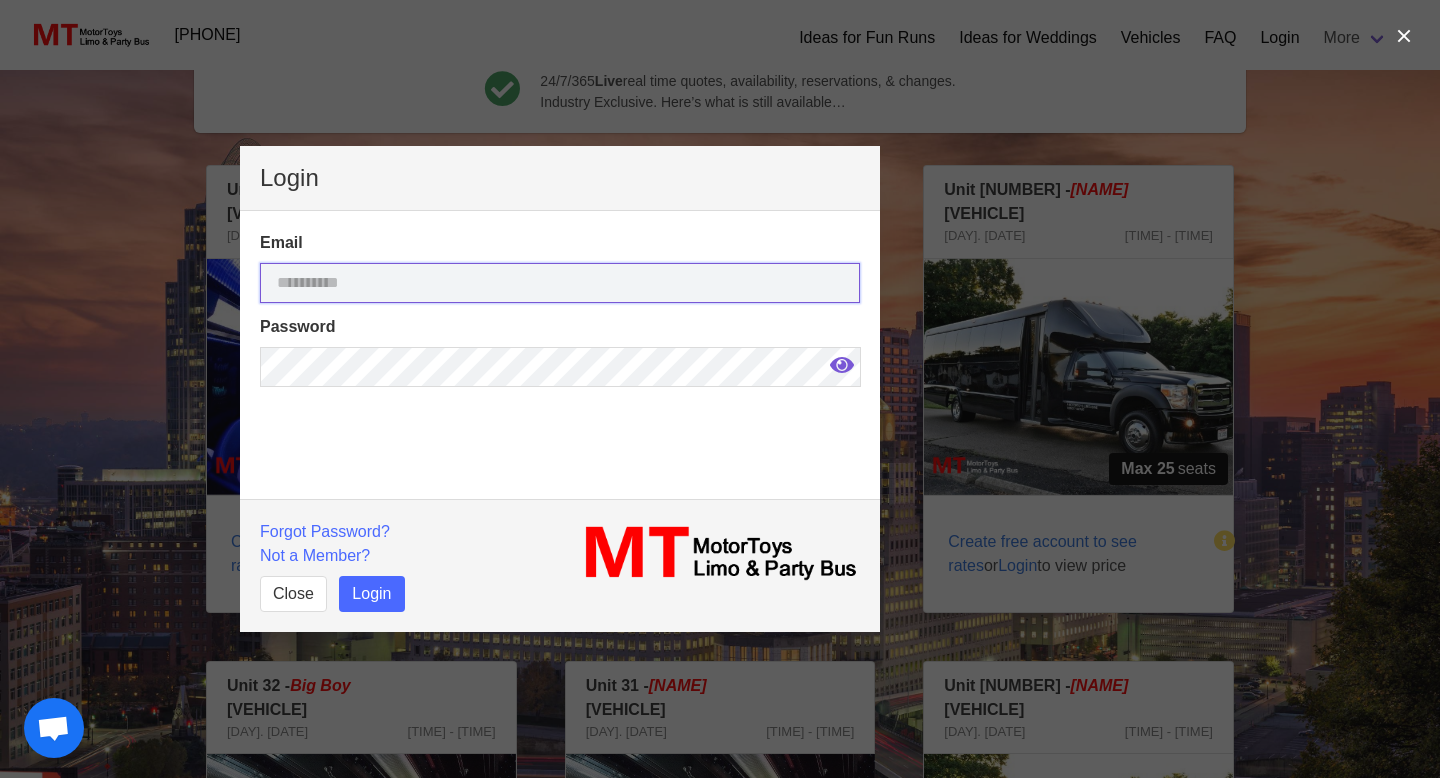 click at bounding box center [560, 283] 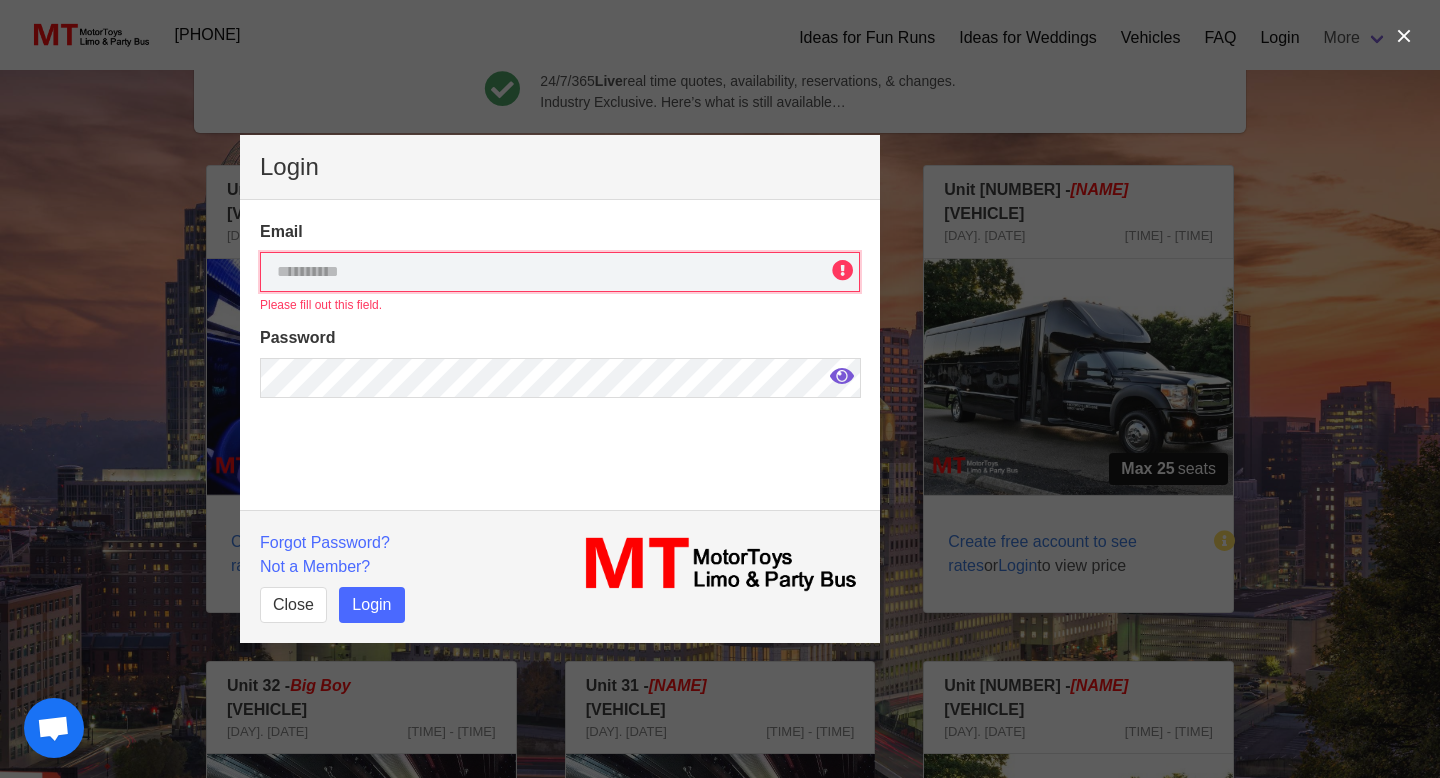 click at bounding box center (560, 272) 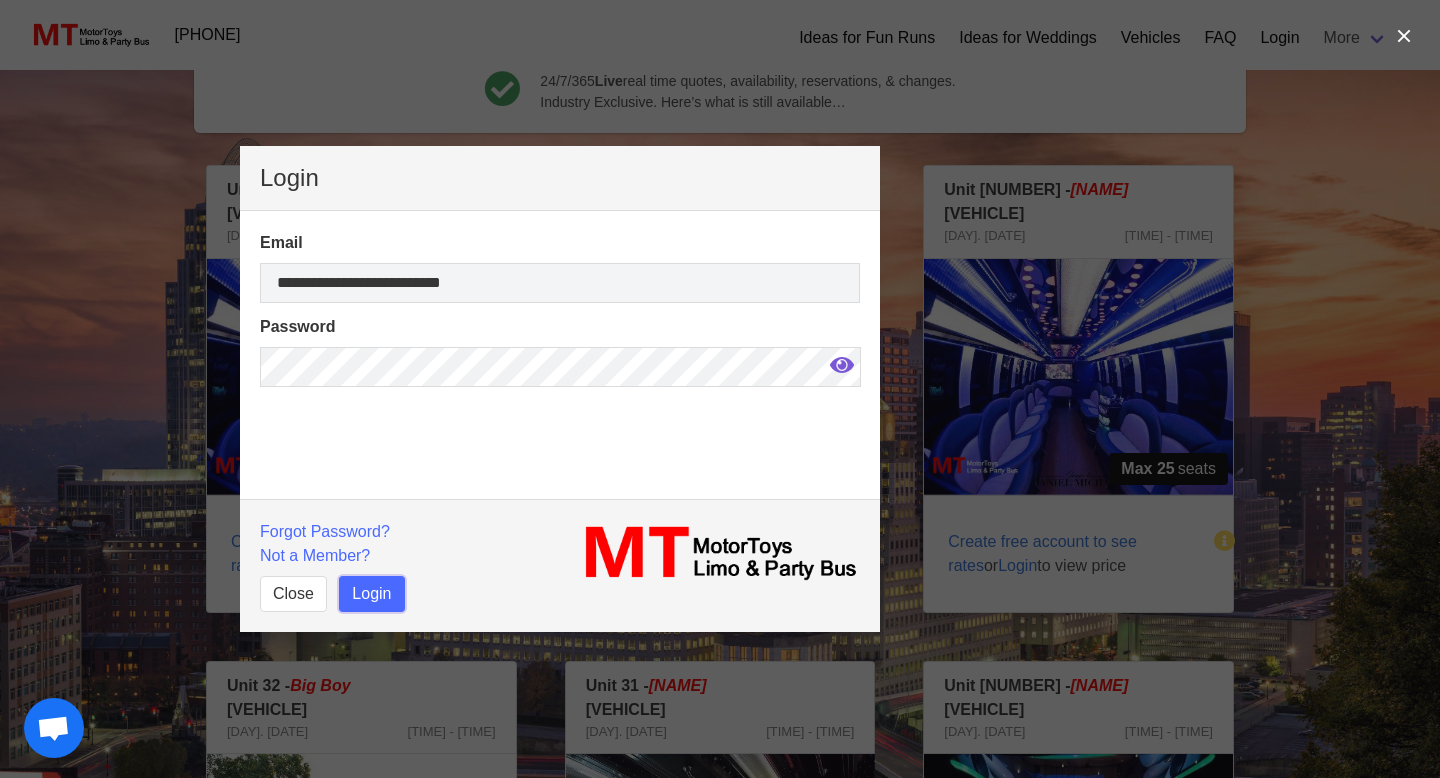 click on "Login" at bounding box center [371, 594] 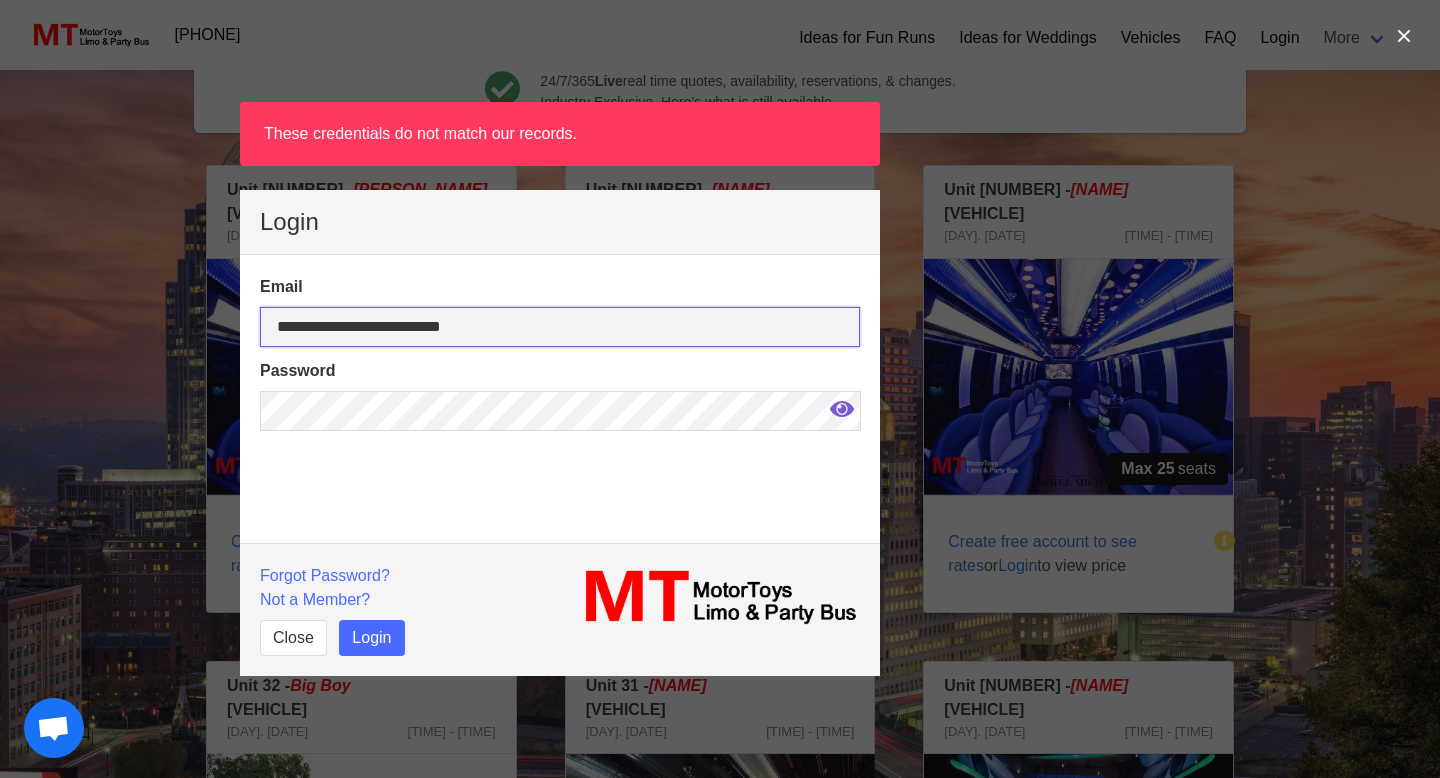 click on "**********" at bounding box center (560, 327) 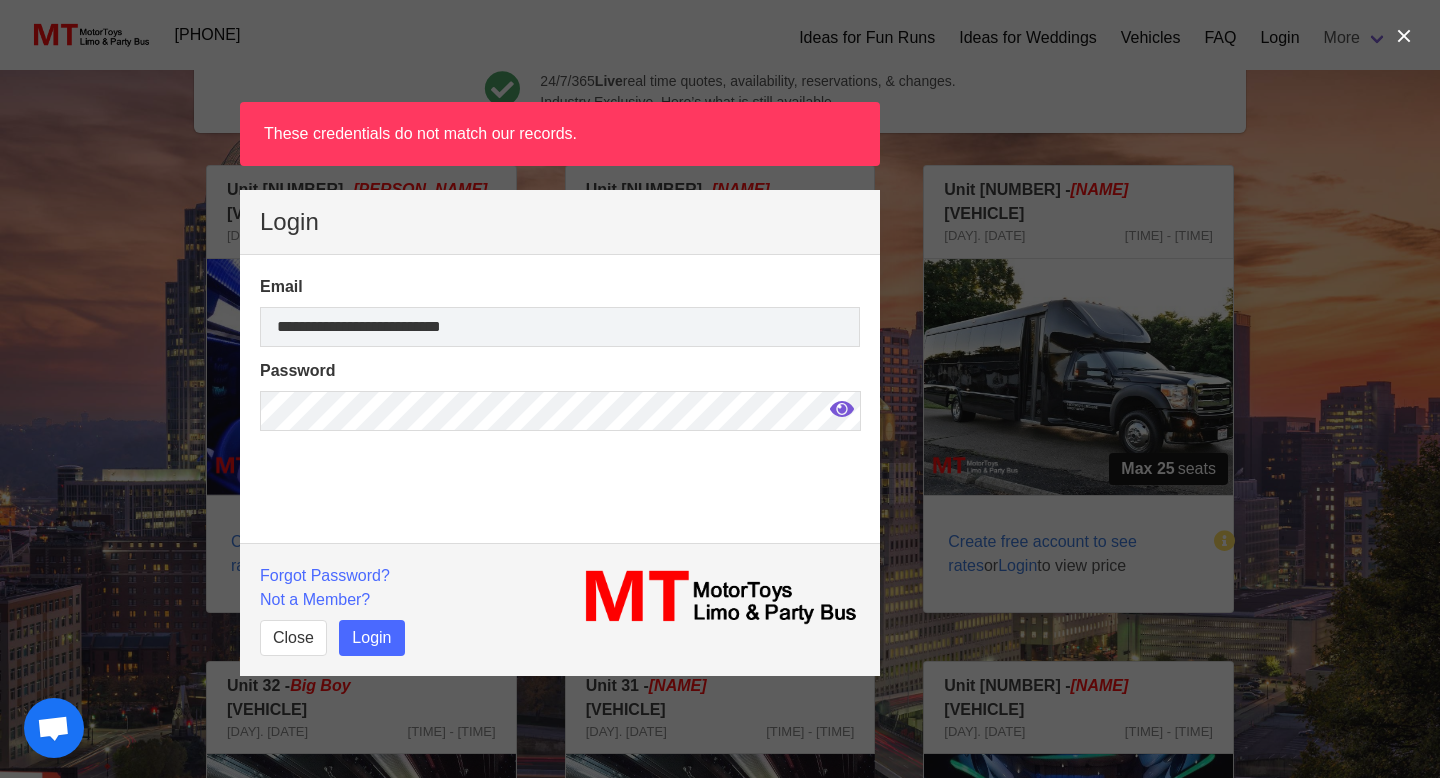 click at bounding box center (842, 409) 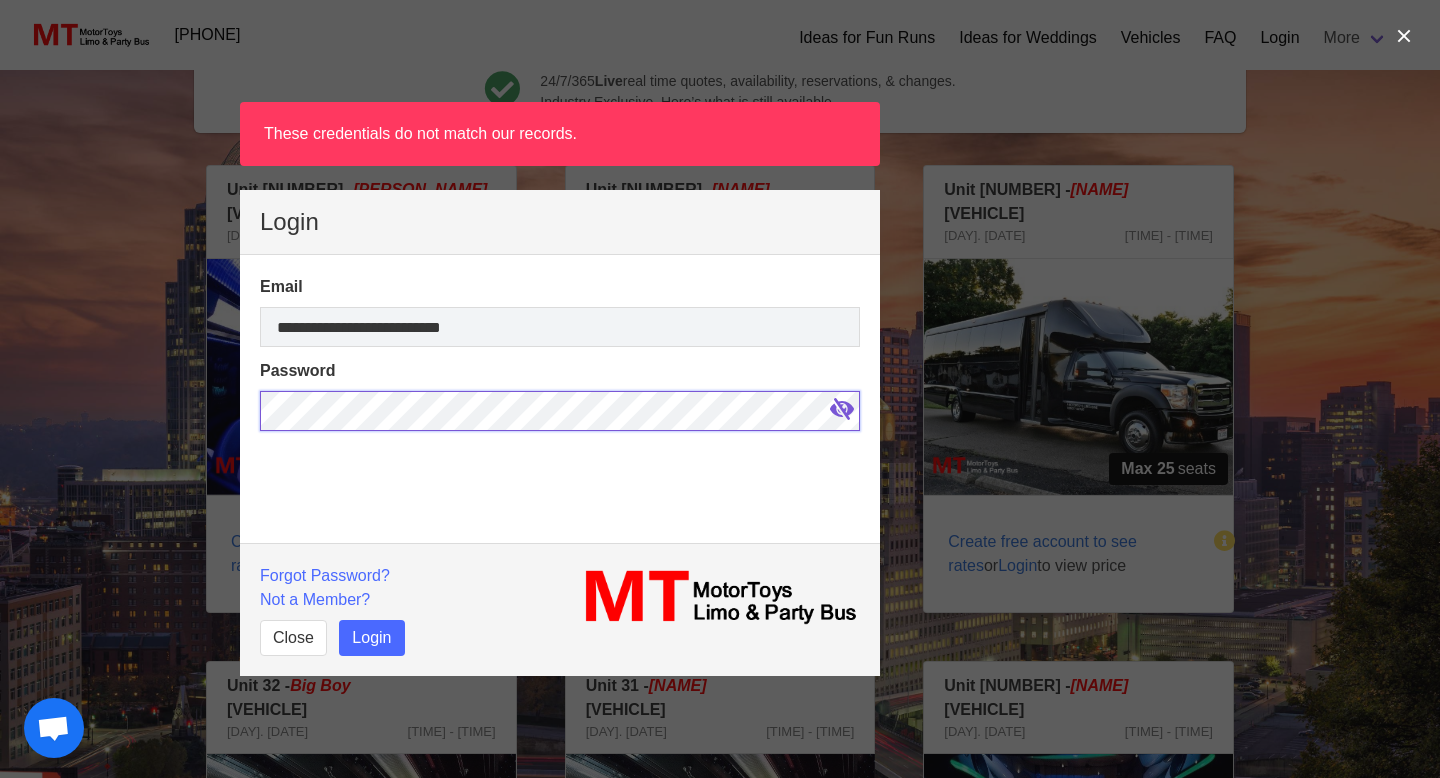 click on "Login" at bounding box center (371, 638) 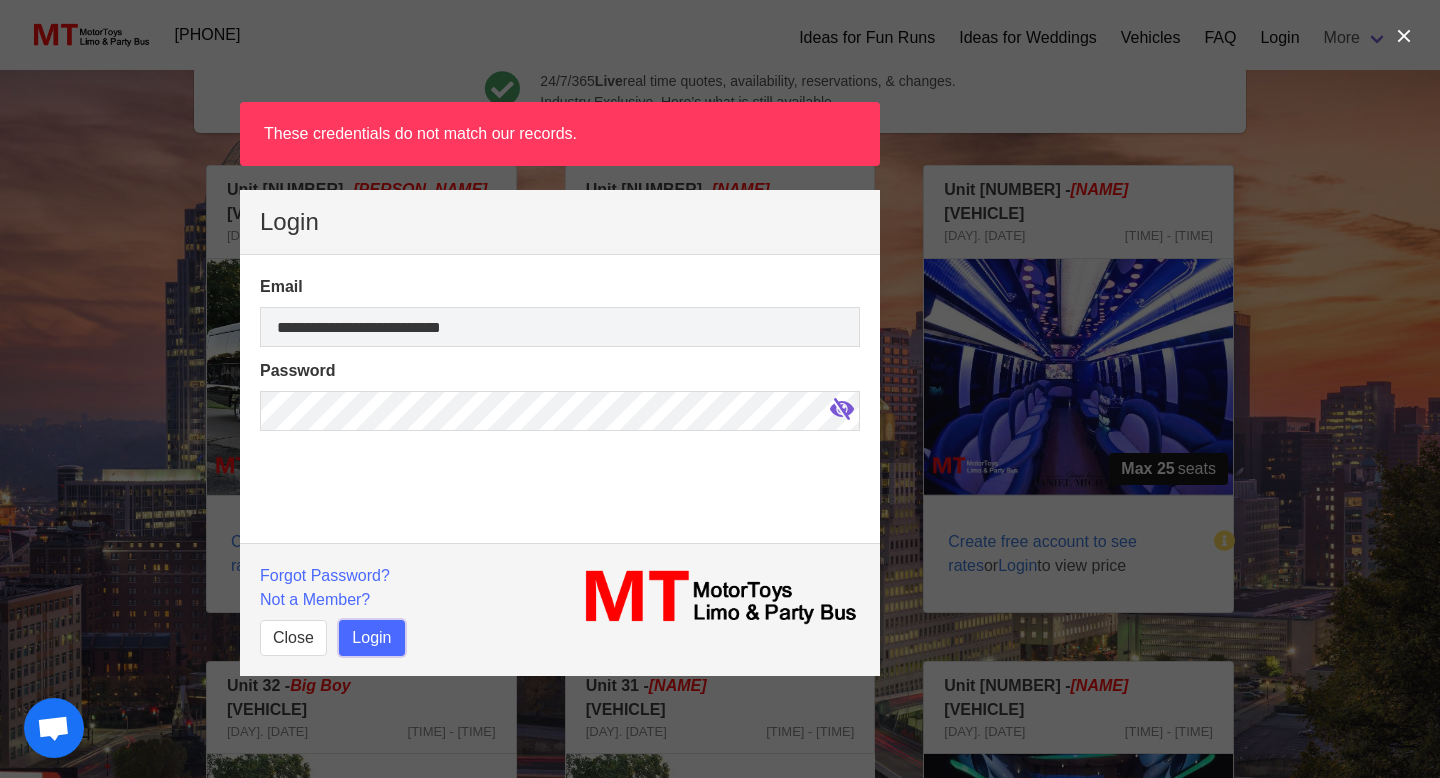 click on "Login" at bounding box center (371, 638) 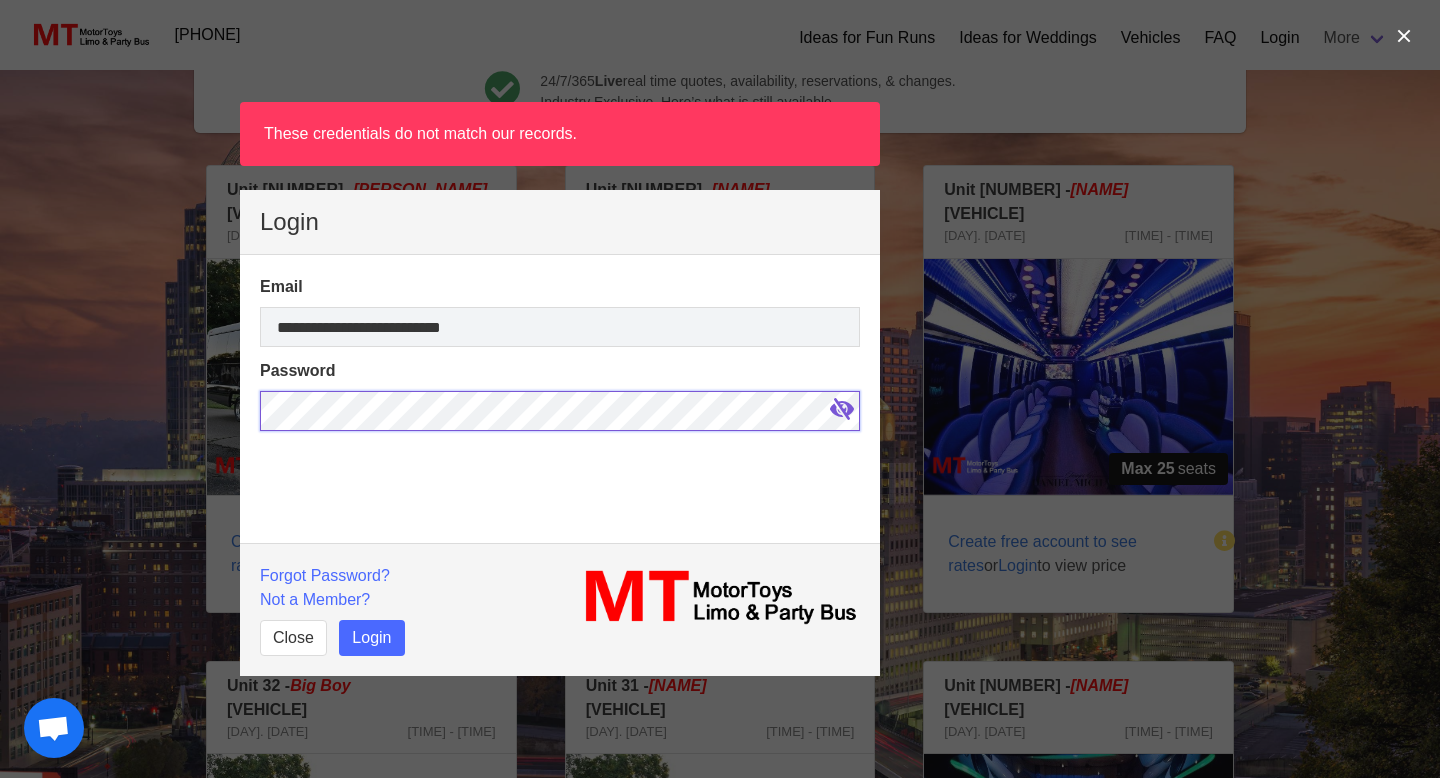 click on "**********" at bounding box center (720, 389) 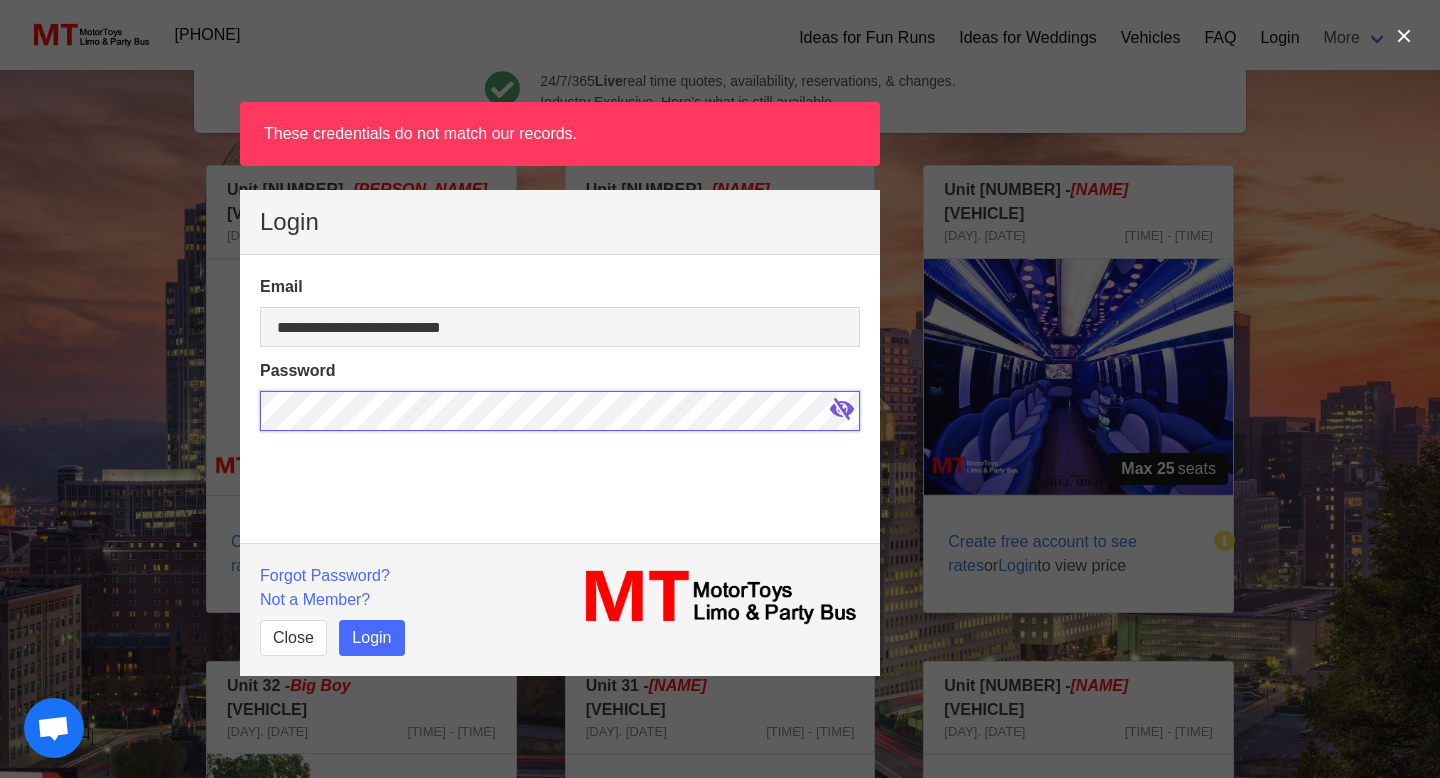 click on "Login" at bounding box center [371, 638] 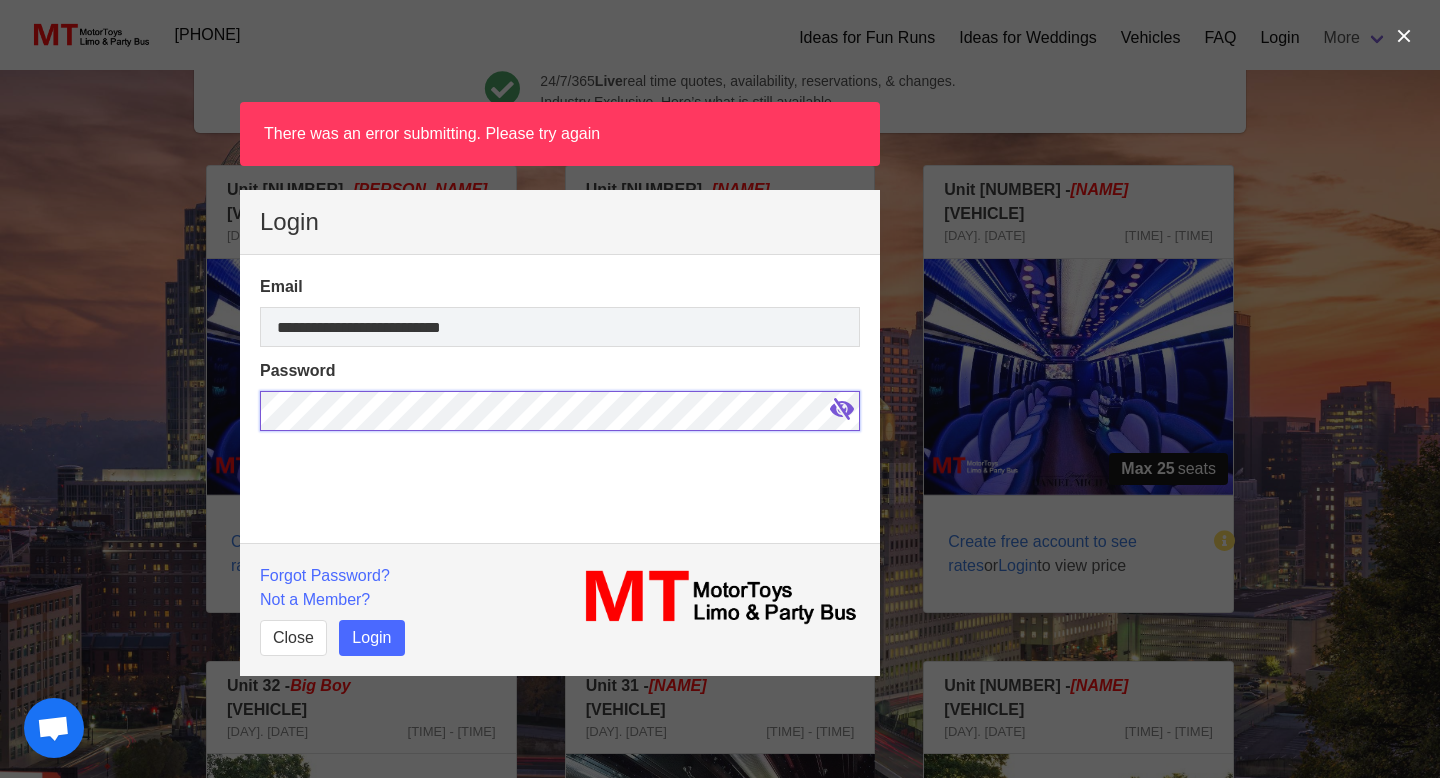 click on "Login" at bounding box center (371, 638) 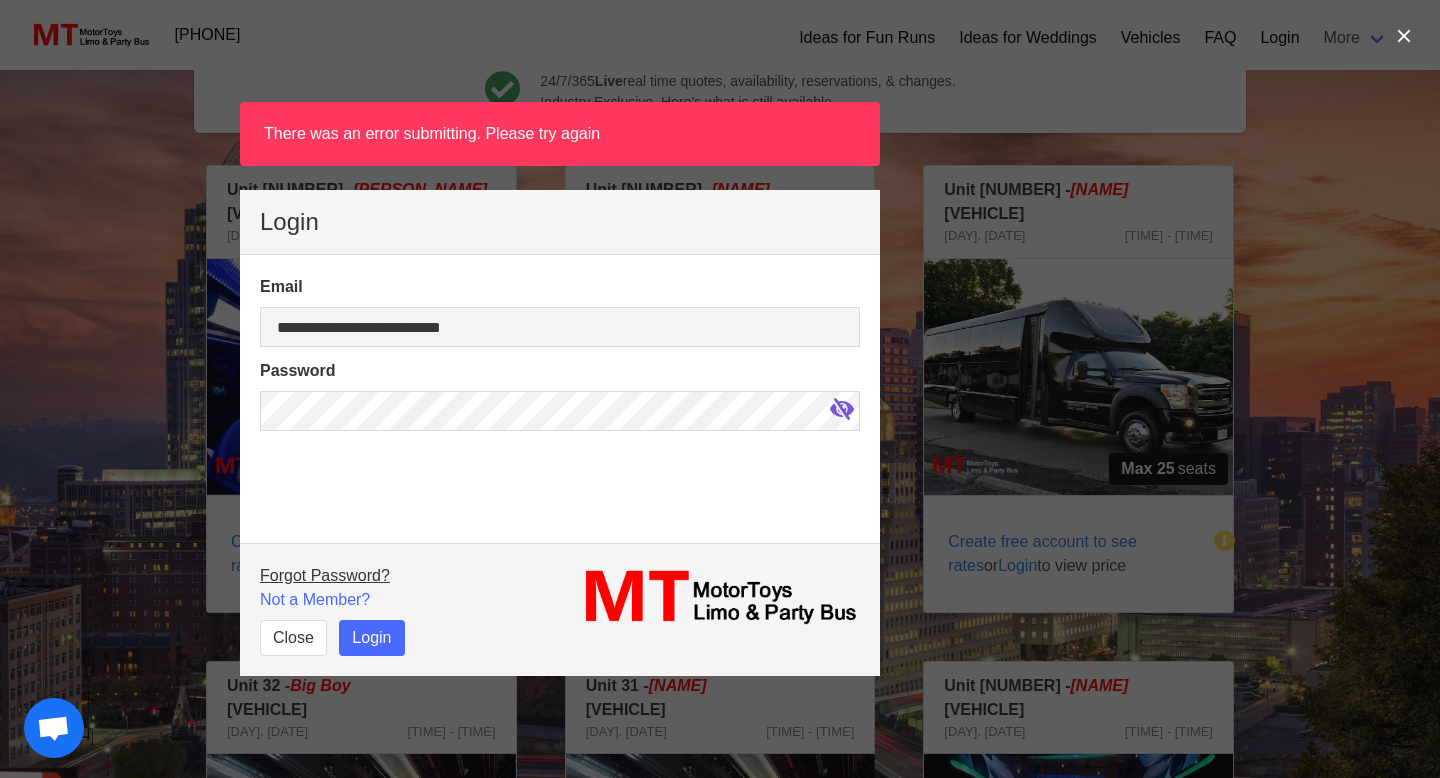 click on "Forgot Password?" at bounding box center [325, 575] 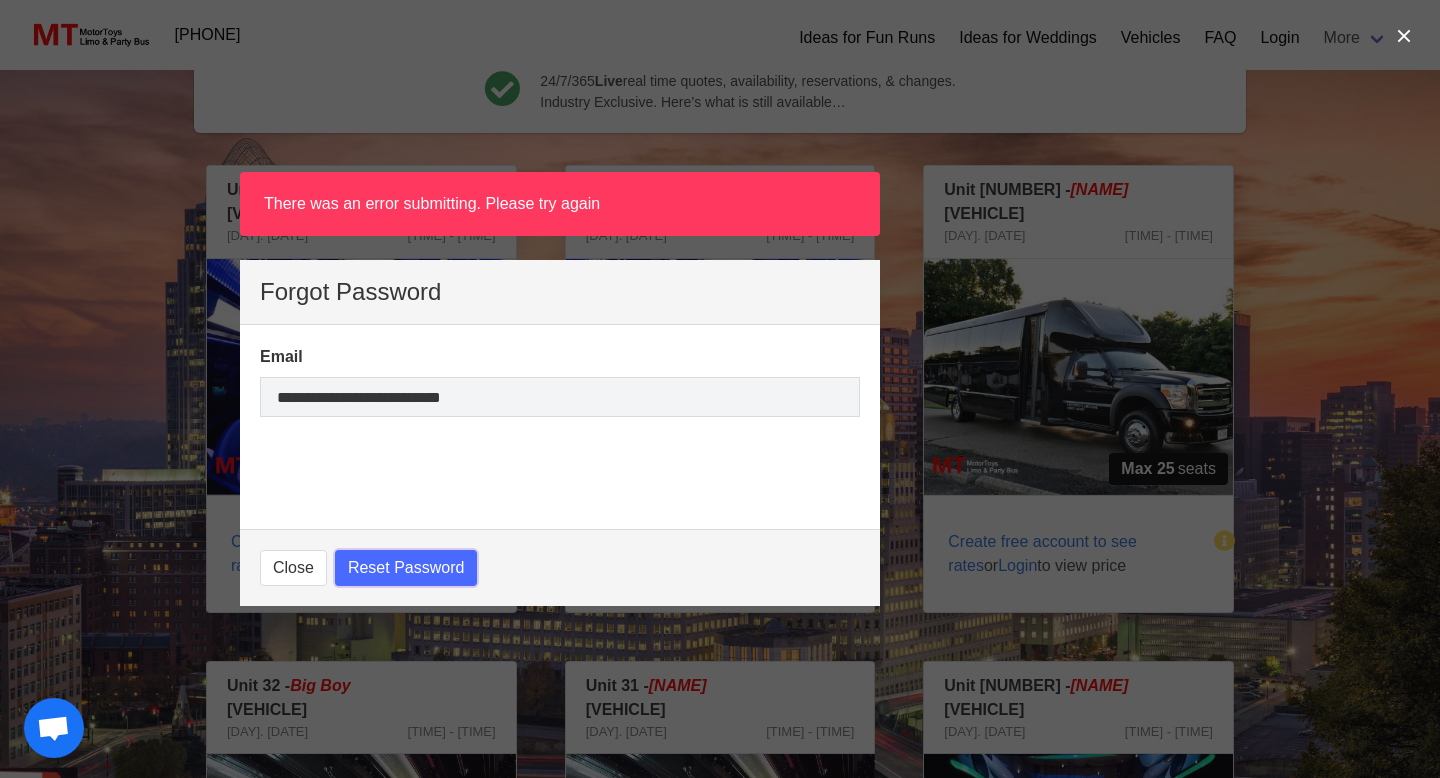 click on "Reset Password" at bounding box center [406, 568] 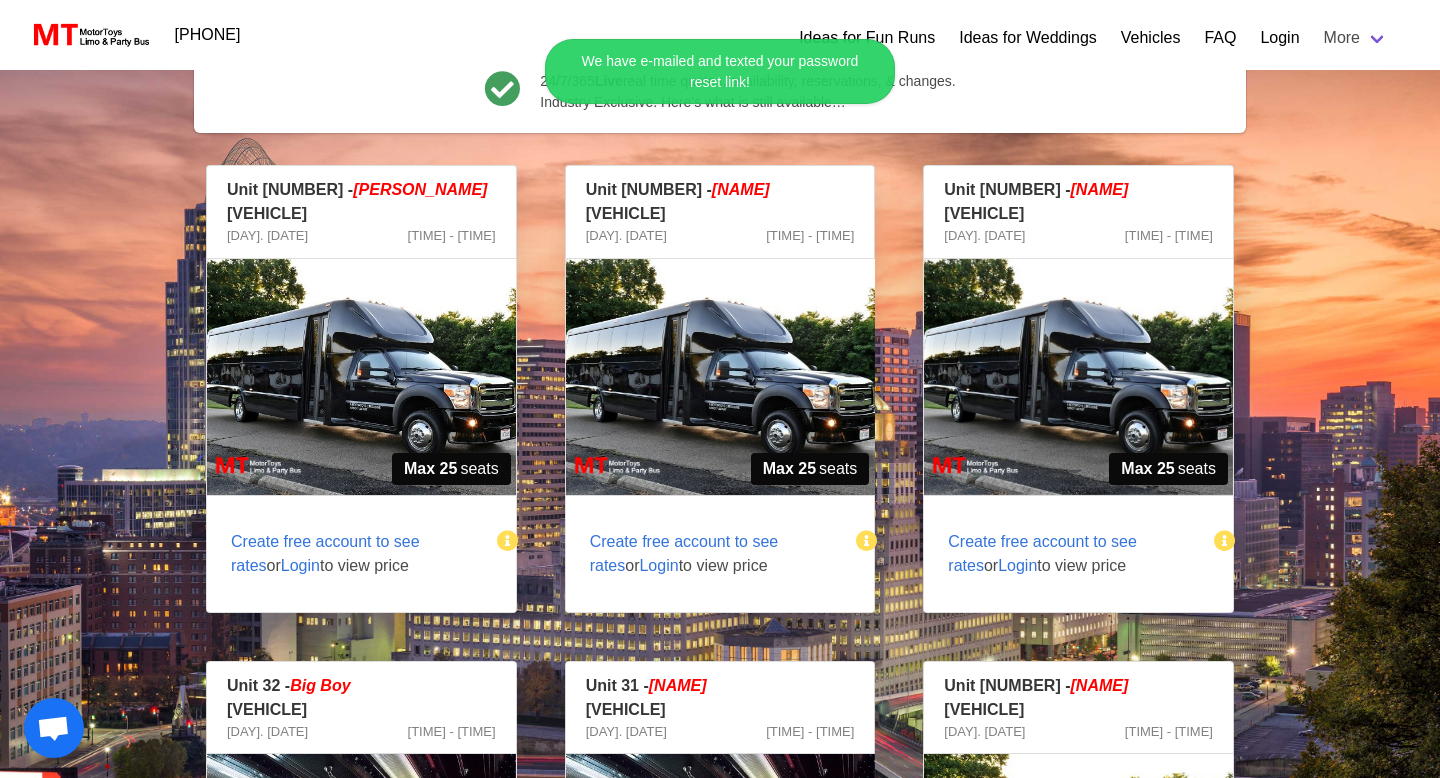 click at bounding box center (361, 377) 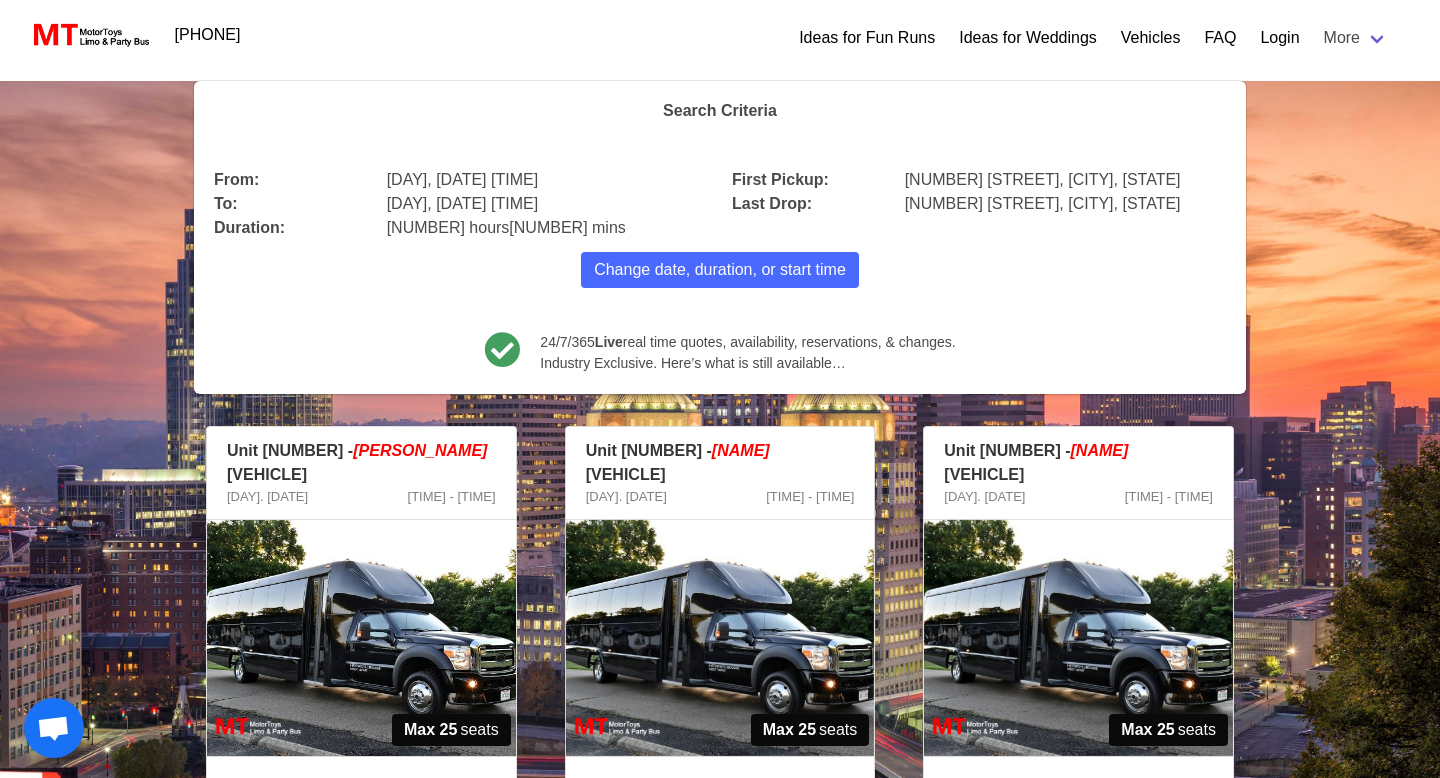 scroll, scrollTop: 222, scrollLeft: 0, axis: vertical 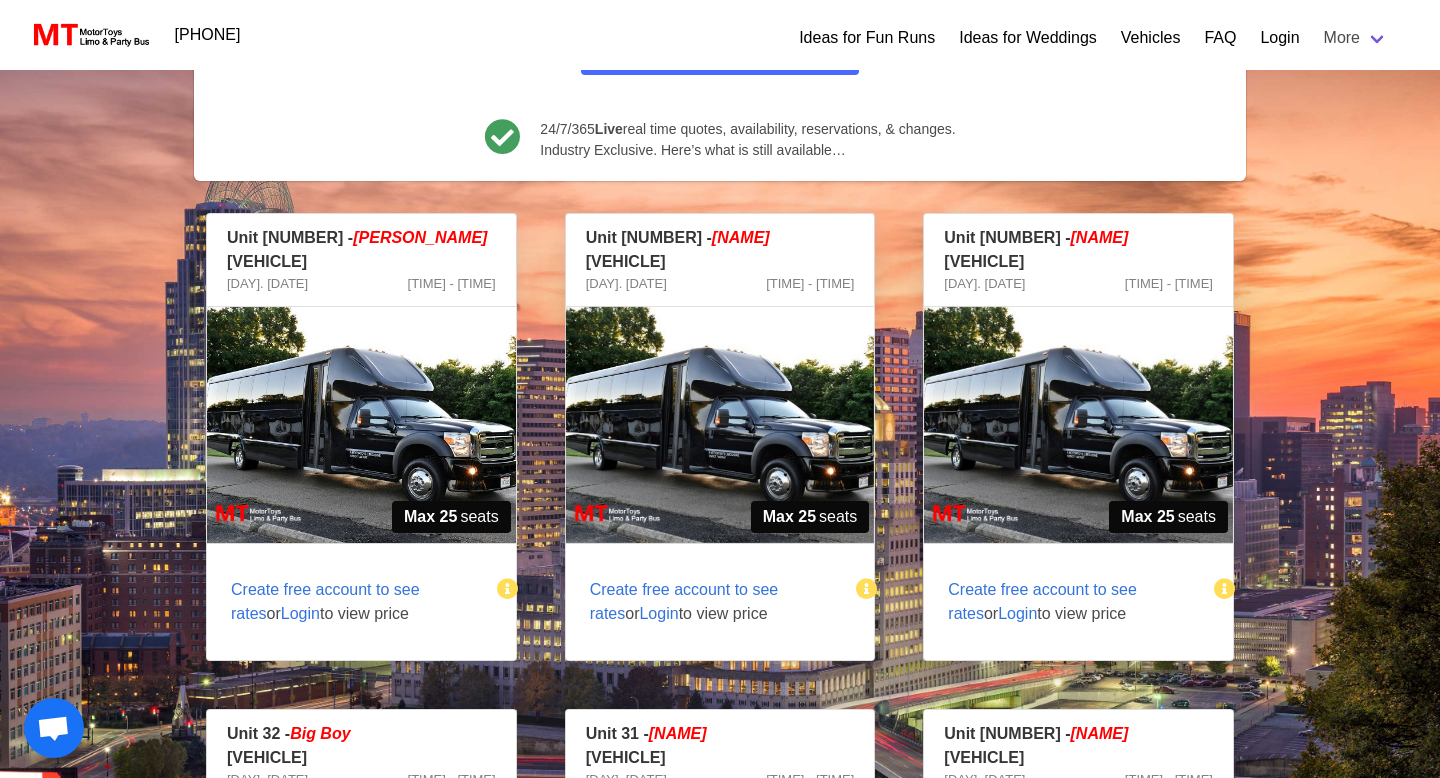 click on "Login" at bounding box center [300, 613] 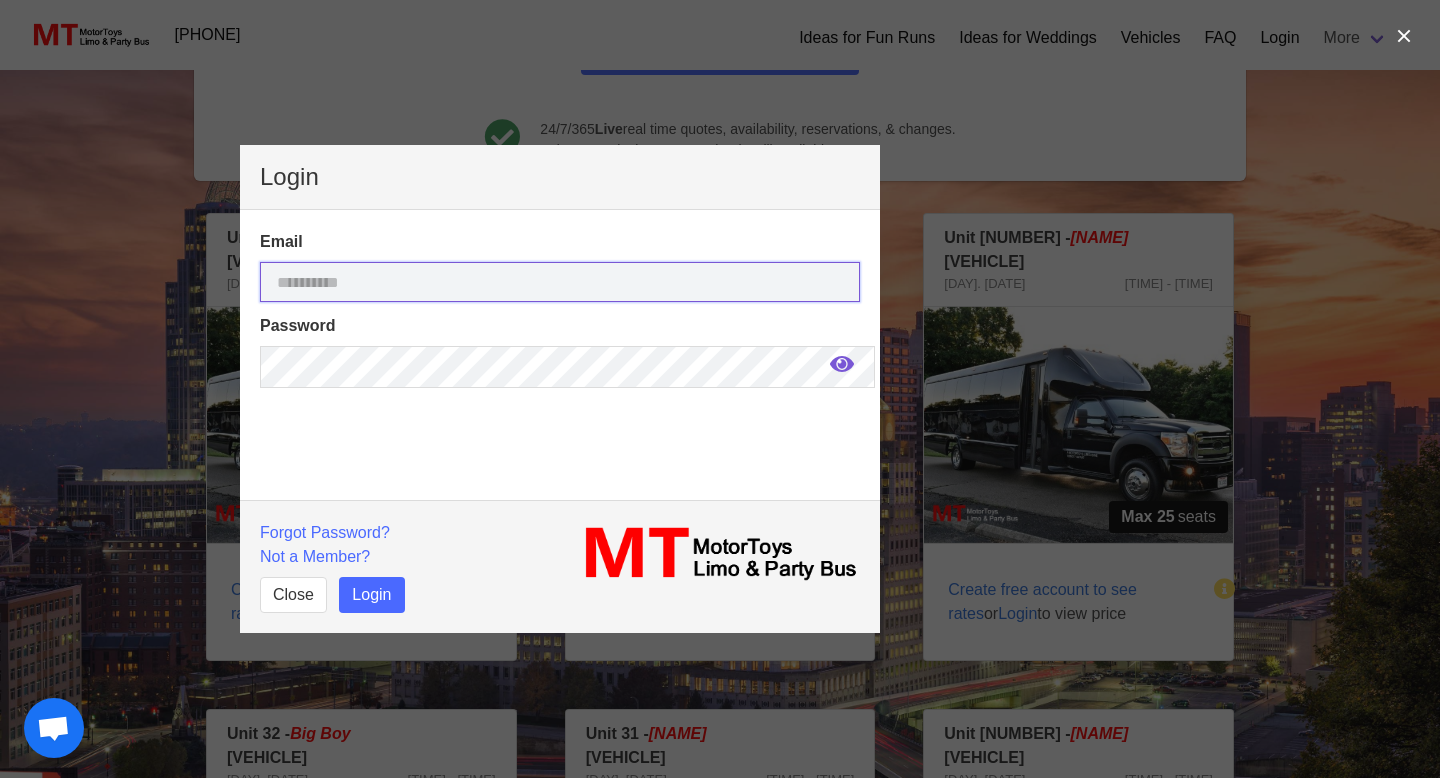 click at bounding box center [560, 282] 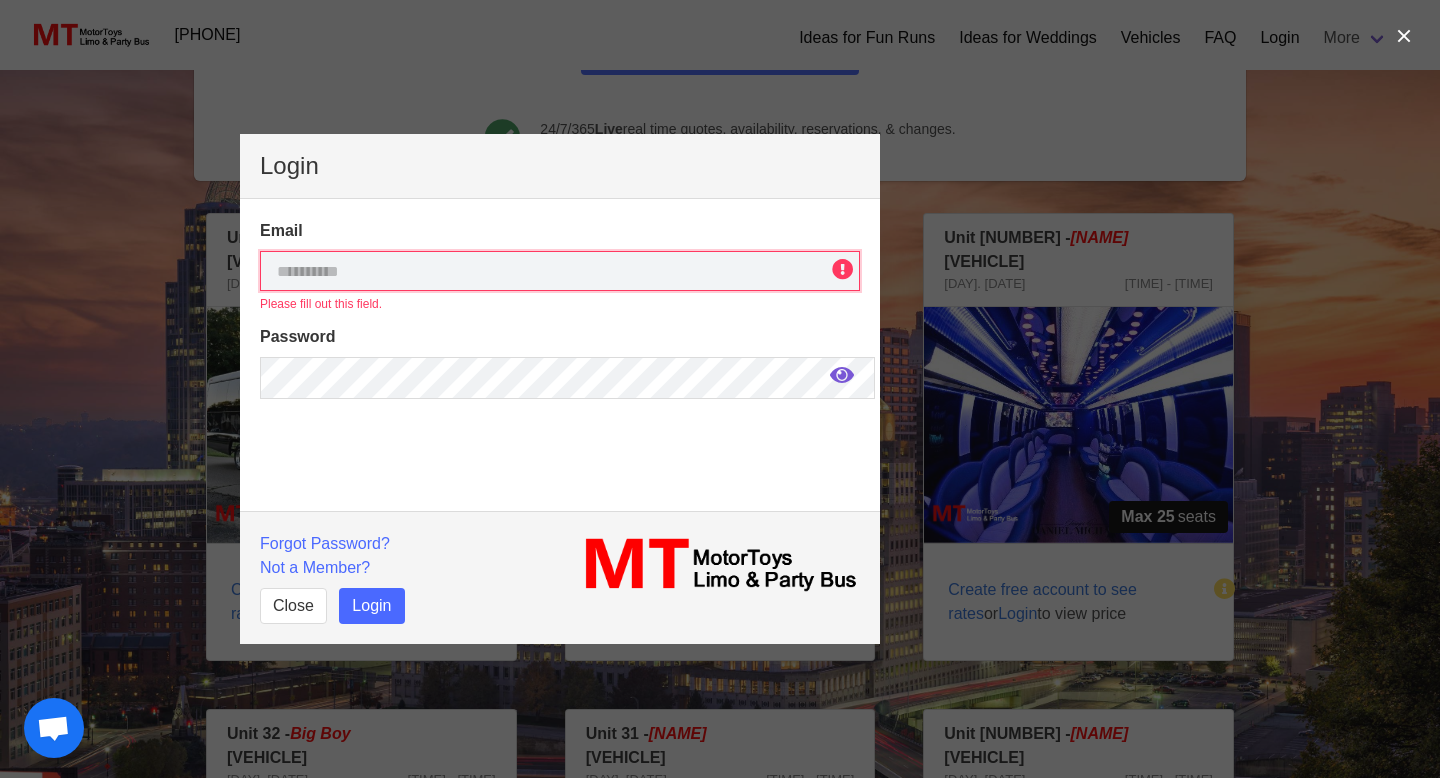 click at bounding box center [560, 271] 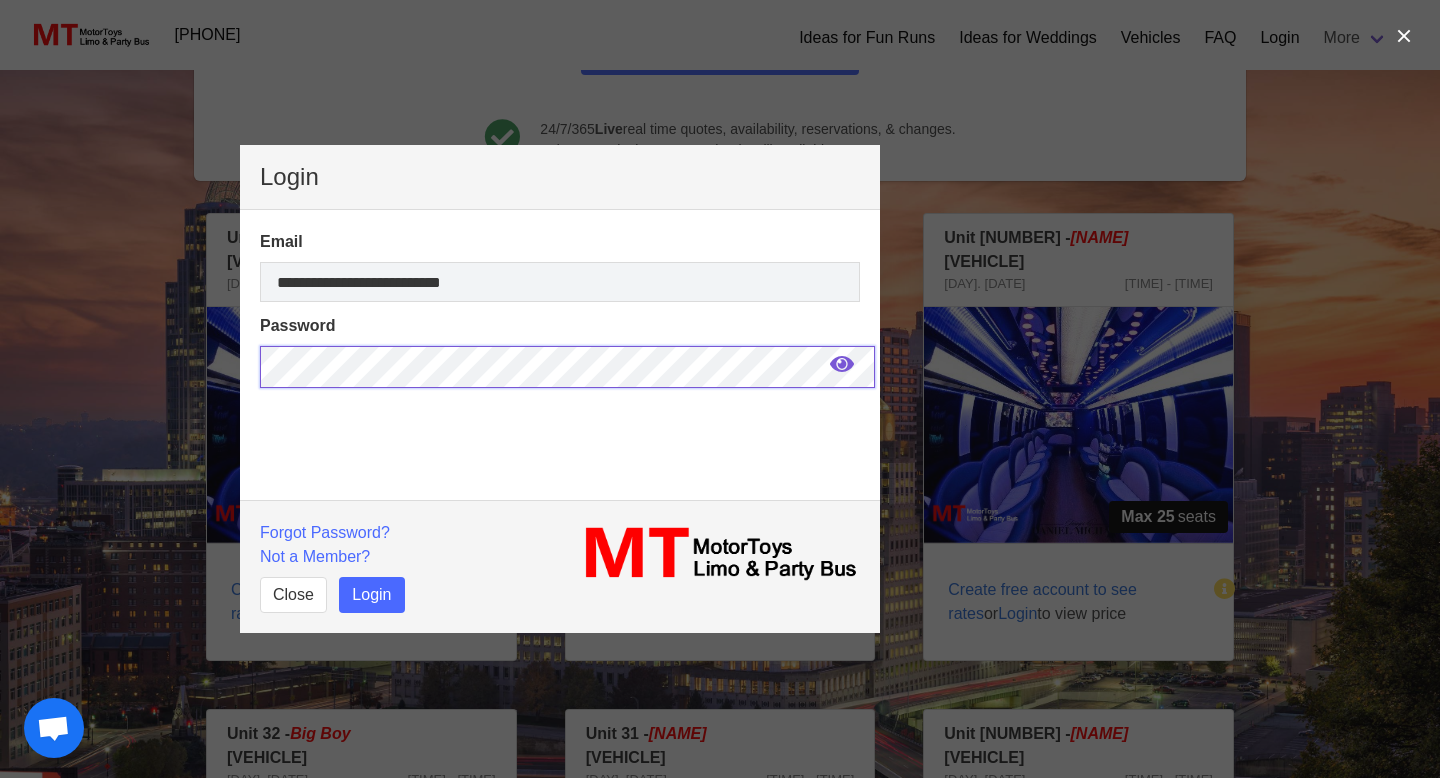 click on "Login" at bounding box center [371, 595] 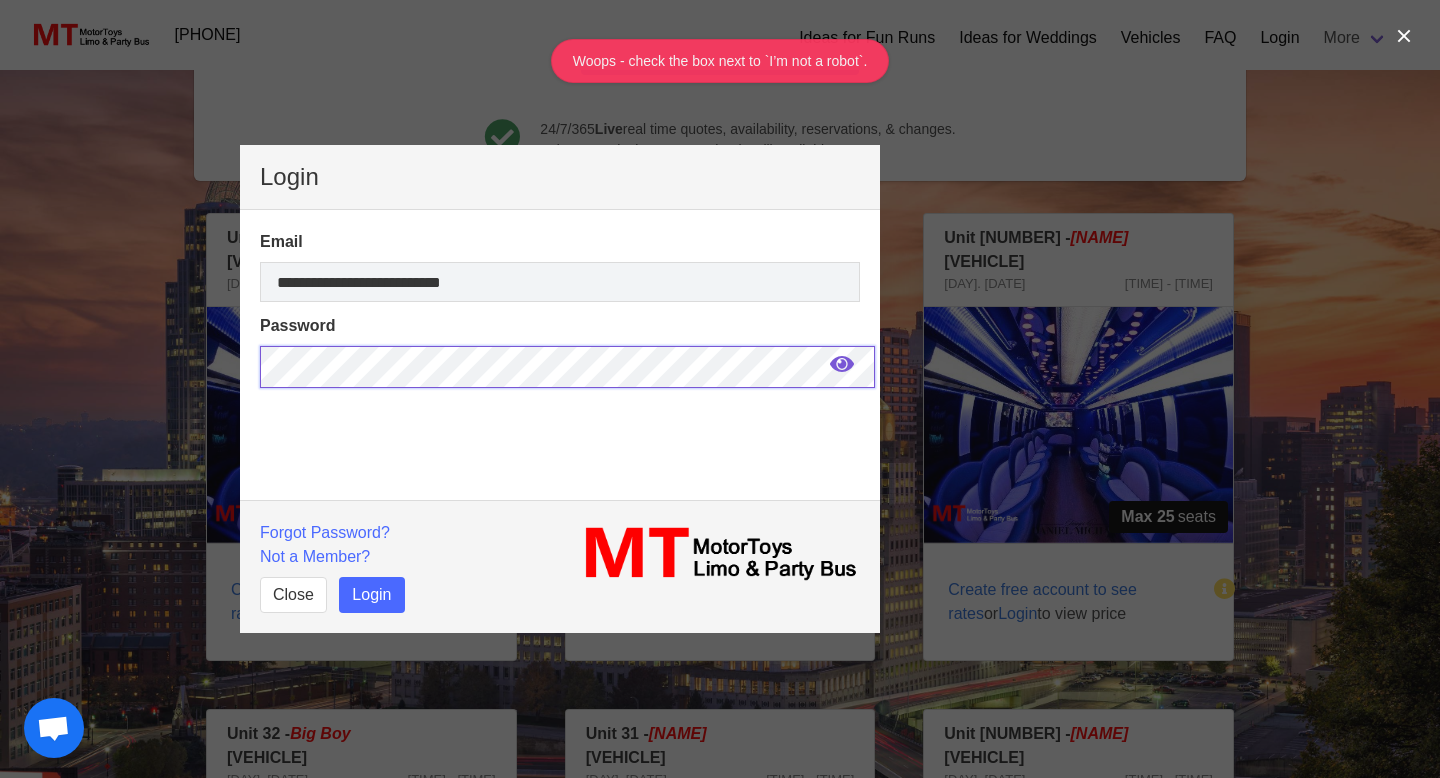 scroll, scrollTop: 56, scrollLeft: 0, axis: vertical 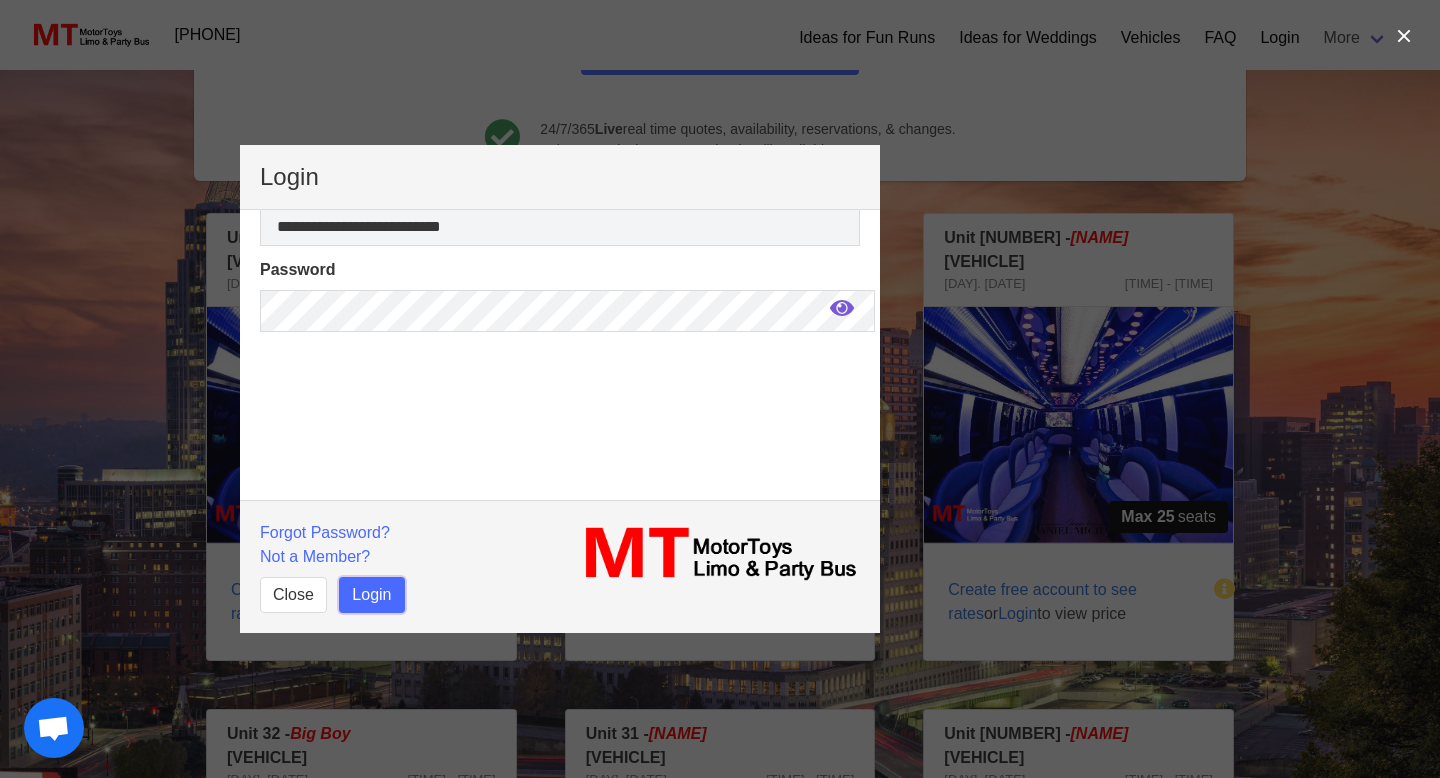 click on "Login" at bounding box center [371, 595] 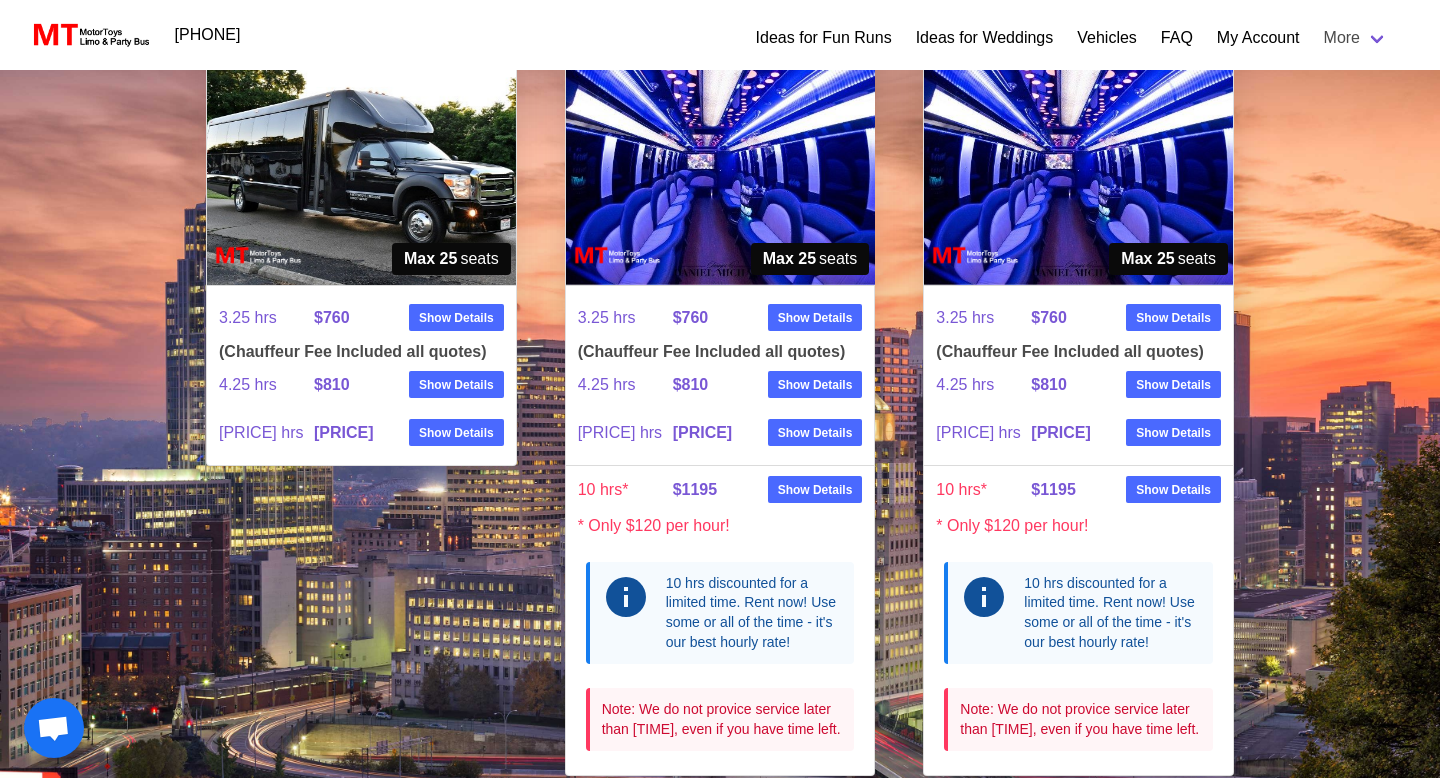 scroll, scrollTop: 478, scrollLeft: 0, axis: vertical 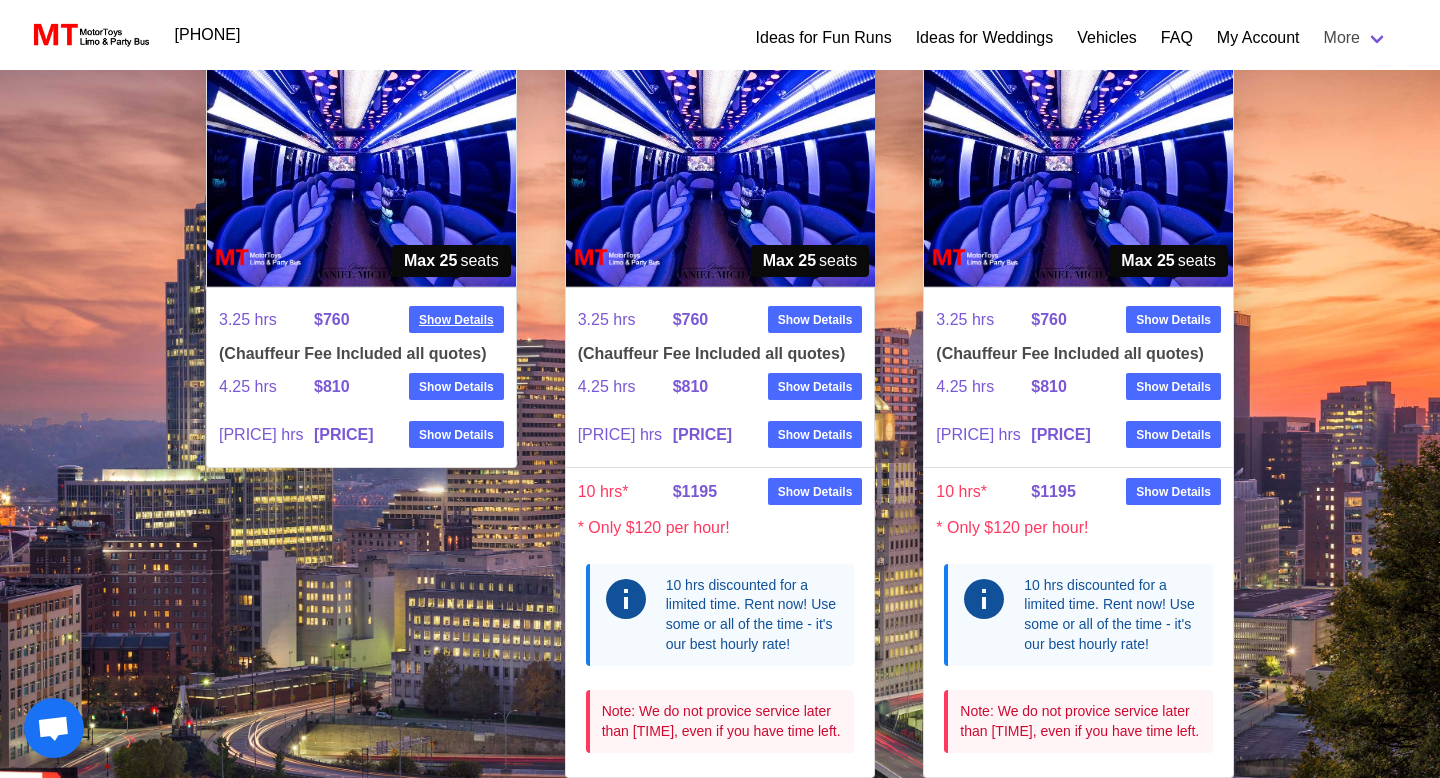 click on "Show Details" at bounding box center (456, 320) 